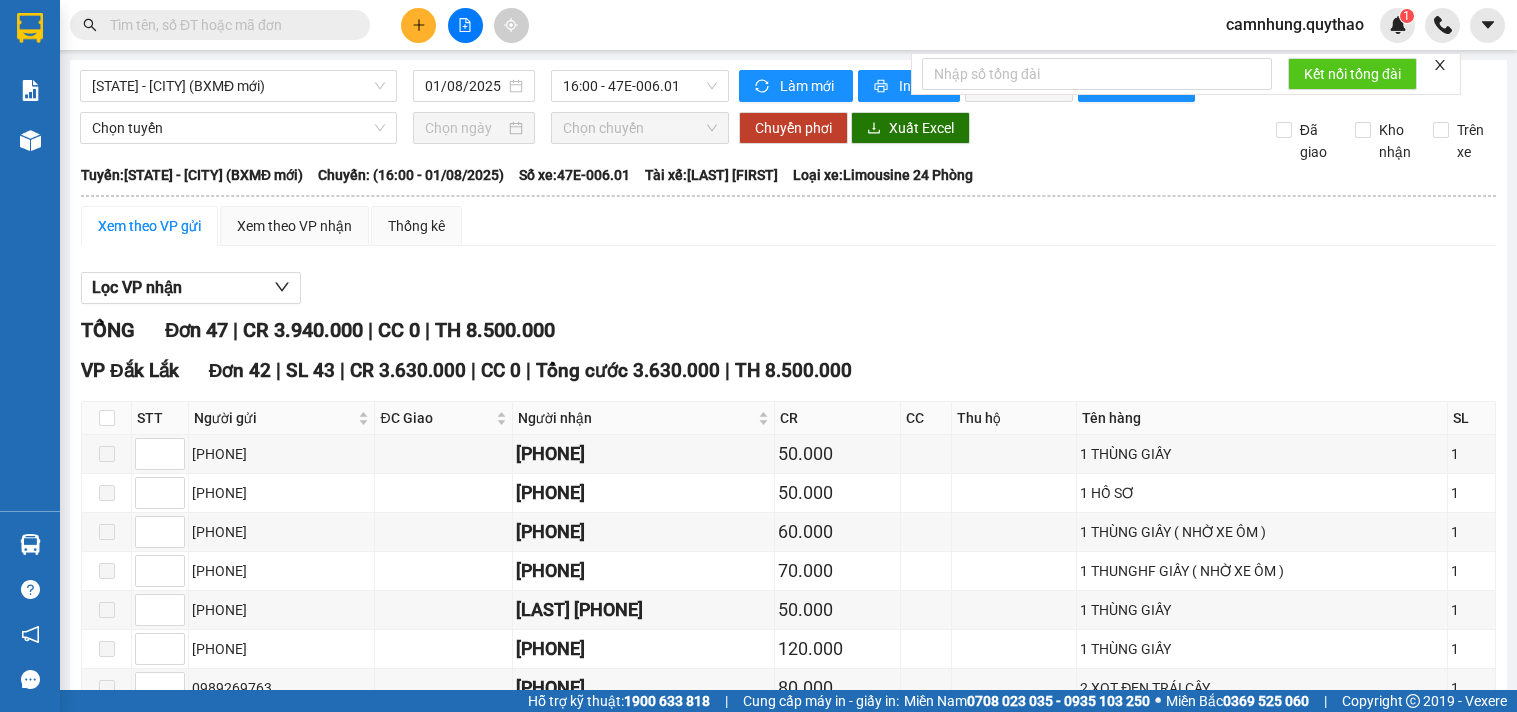 scroll, scrollTop: 0, scrollLeft: 0, axis: both 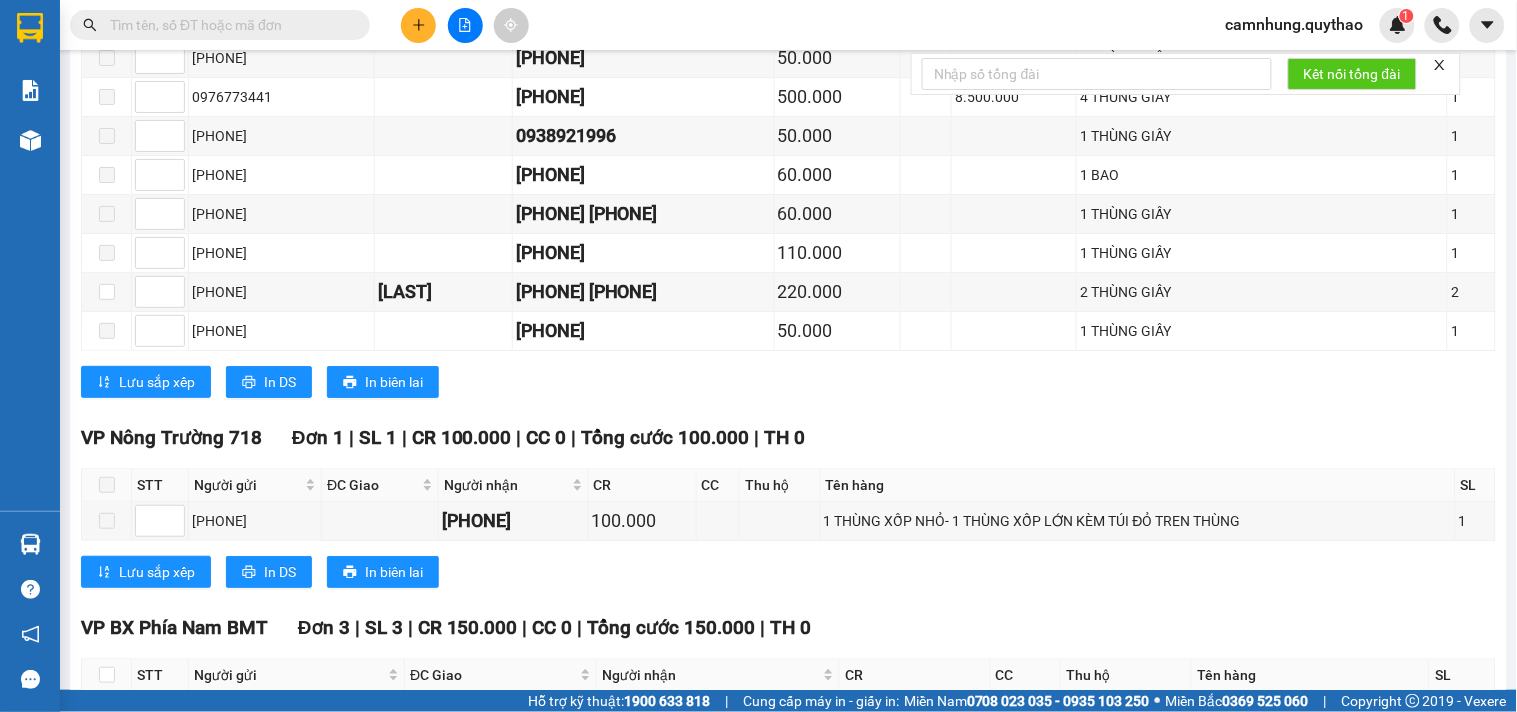 click 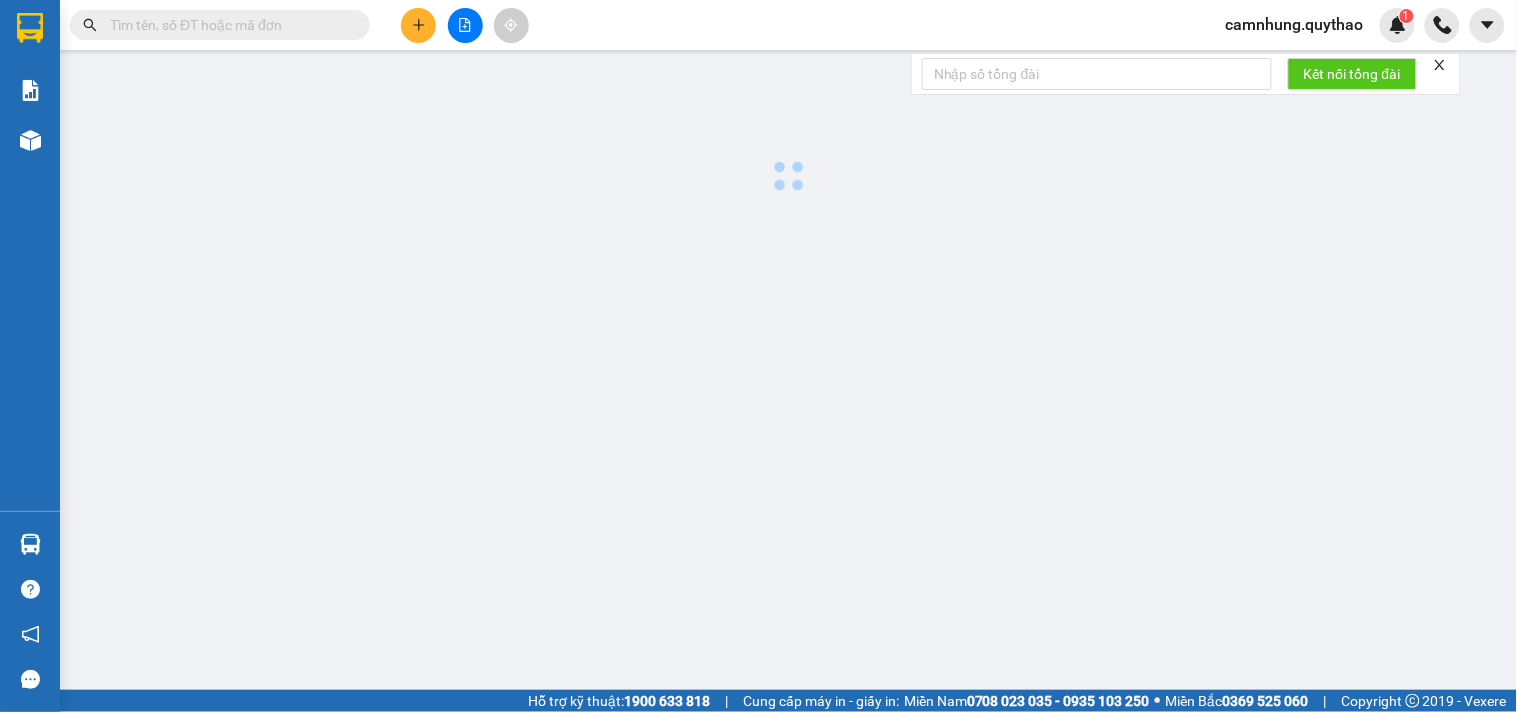 scroll, scrollTop: 0, scrollLeft: 0, axis: both 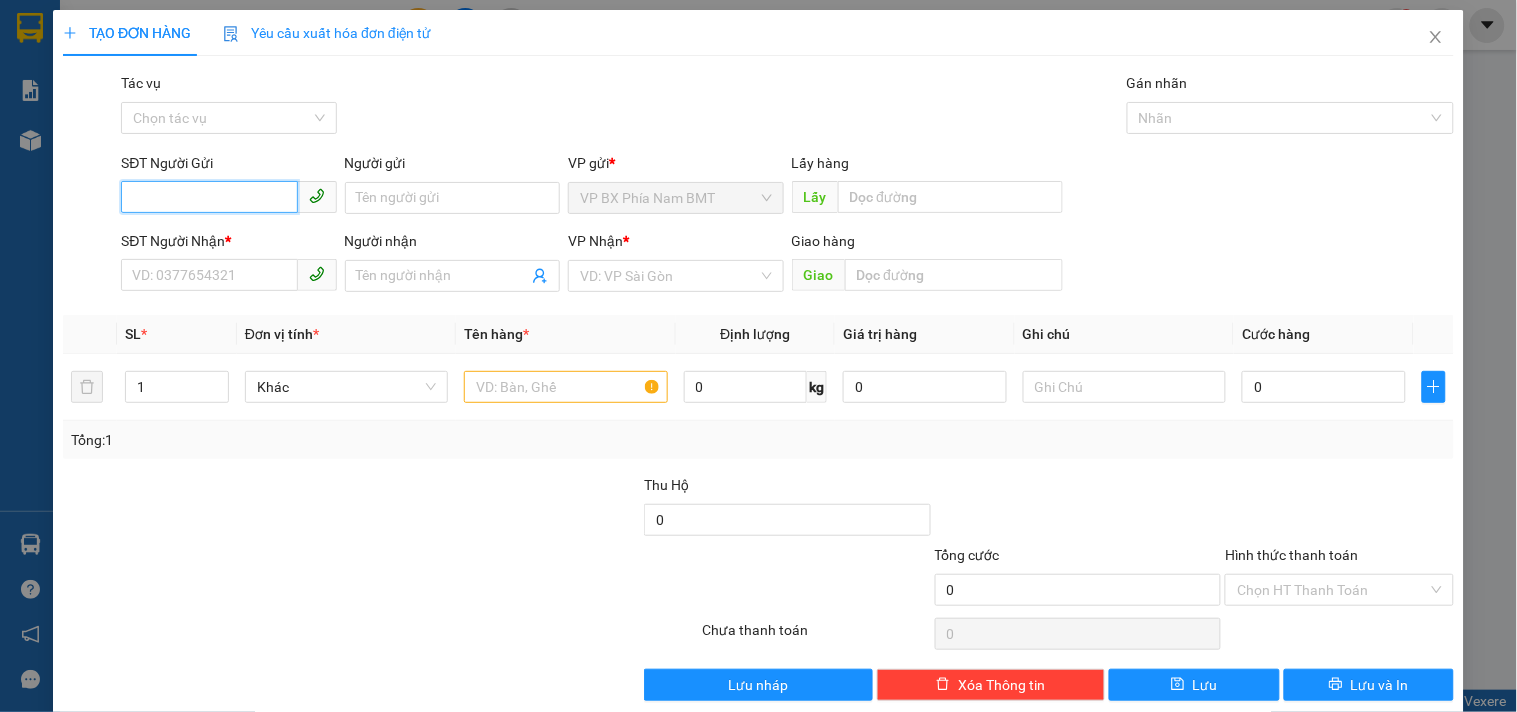 drag, startPoint x: 160, startPoint y: 196, endPoint x: 146, endPoint y: 171, distance: 28.653097 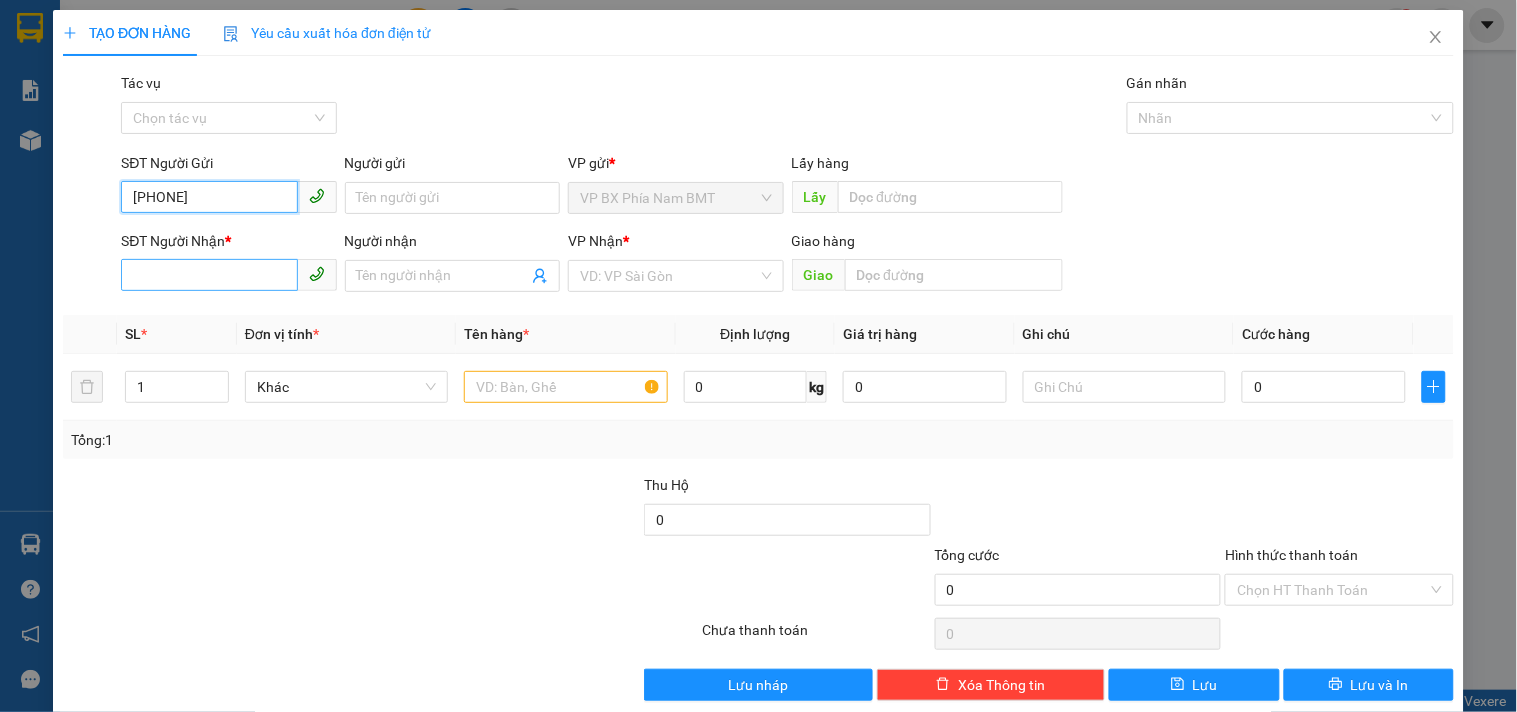 type on "[PHONE]" 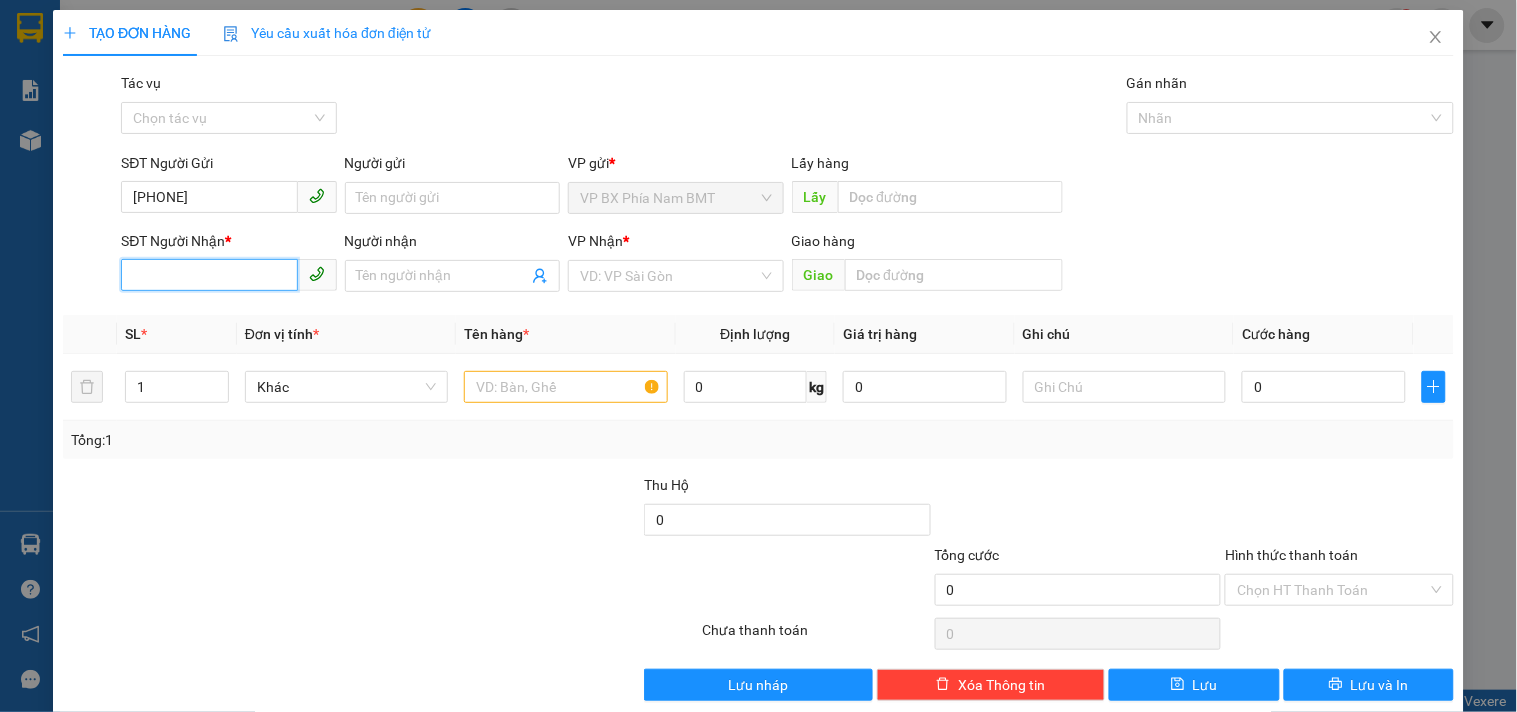 click on "SĐT Người Nhận  *" at bounding box center [209, 275] 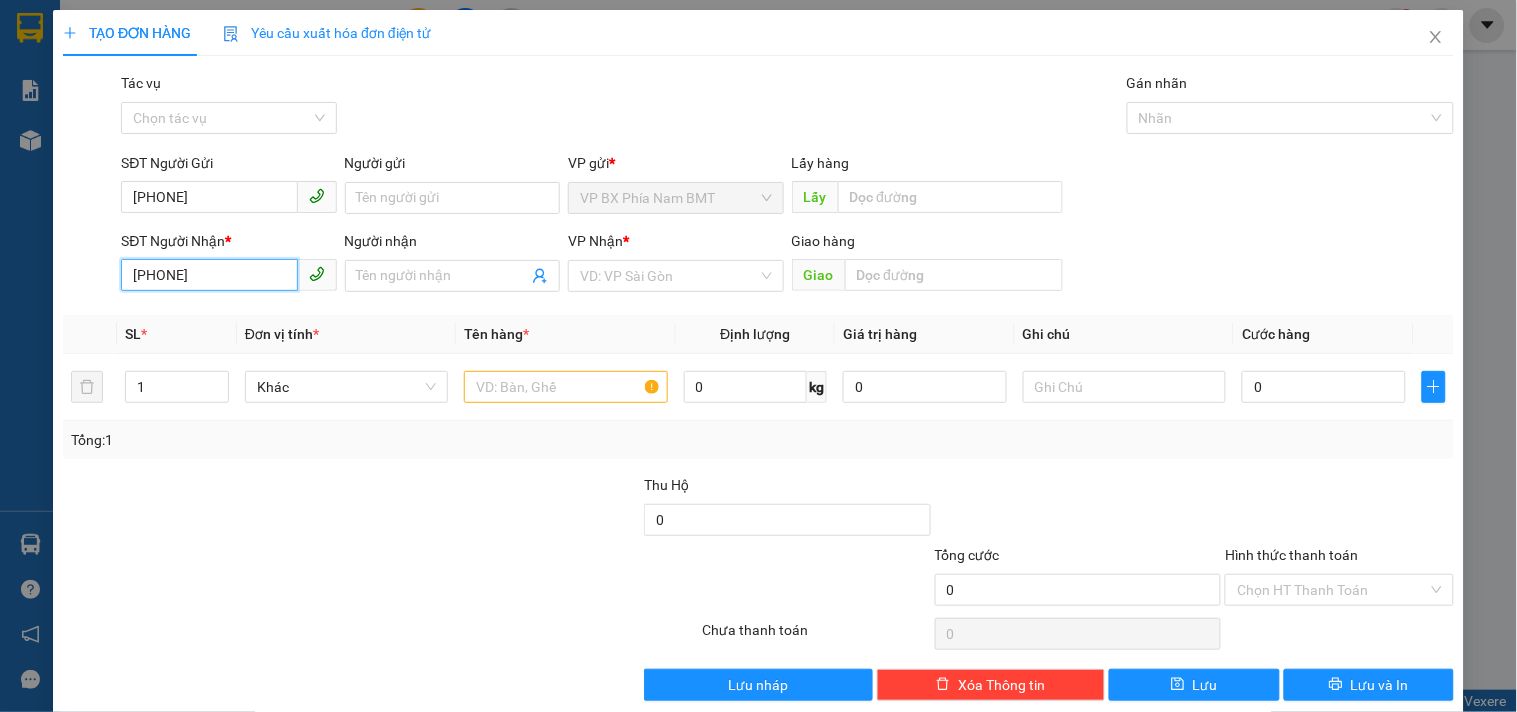 click on "[PHONE]" at bounding box center [209, 275] 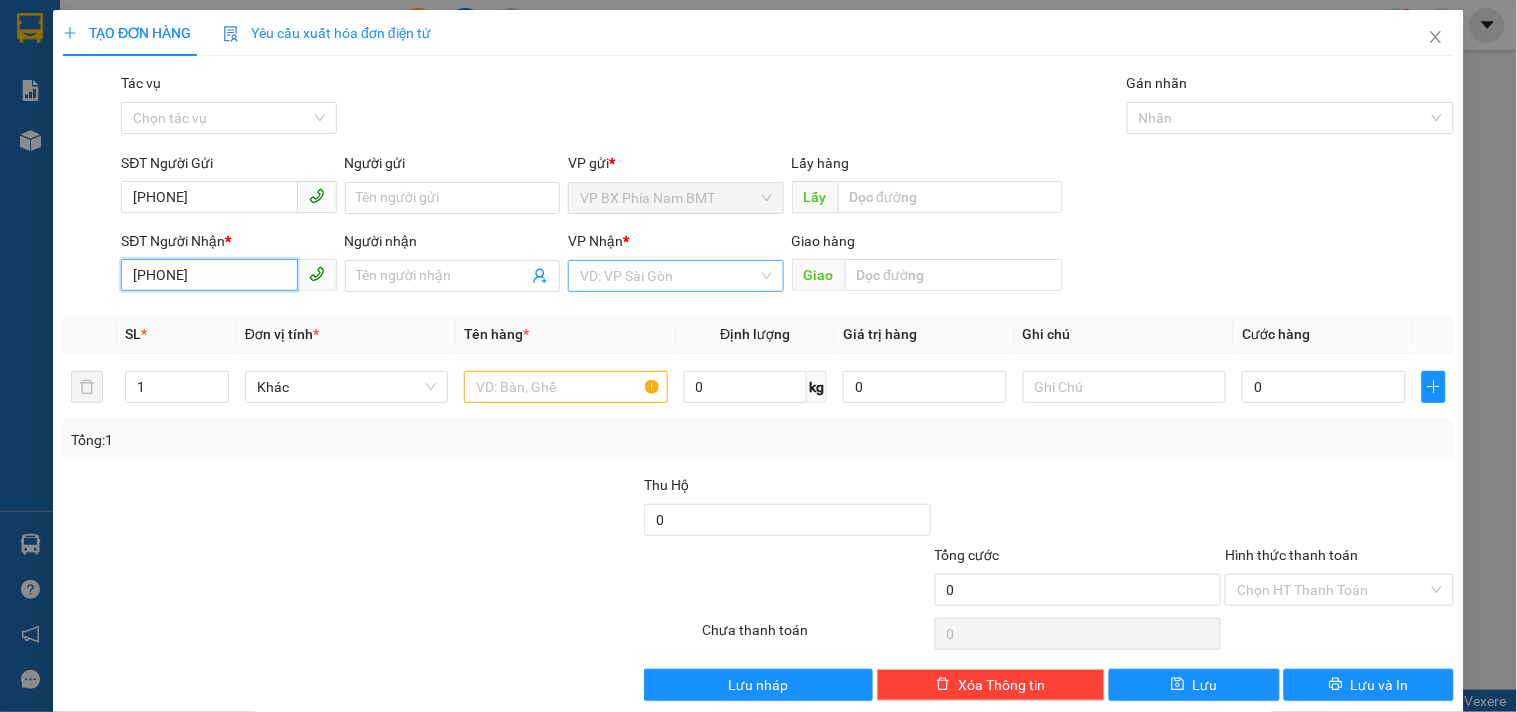type on "[PHONE]" 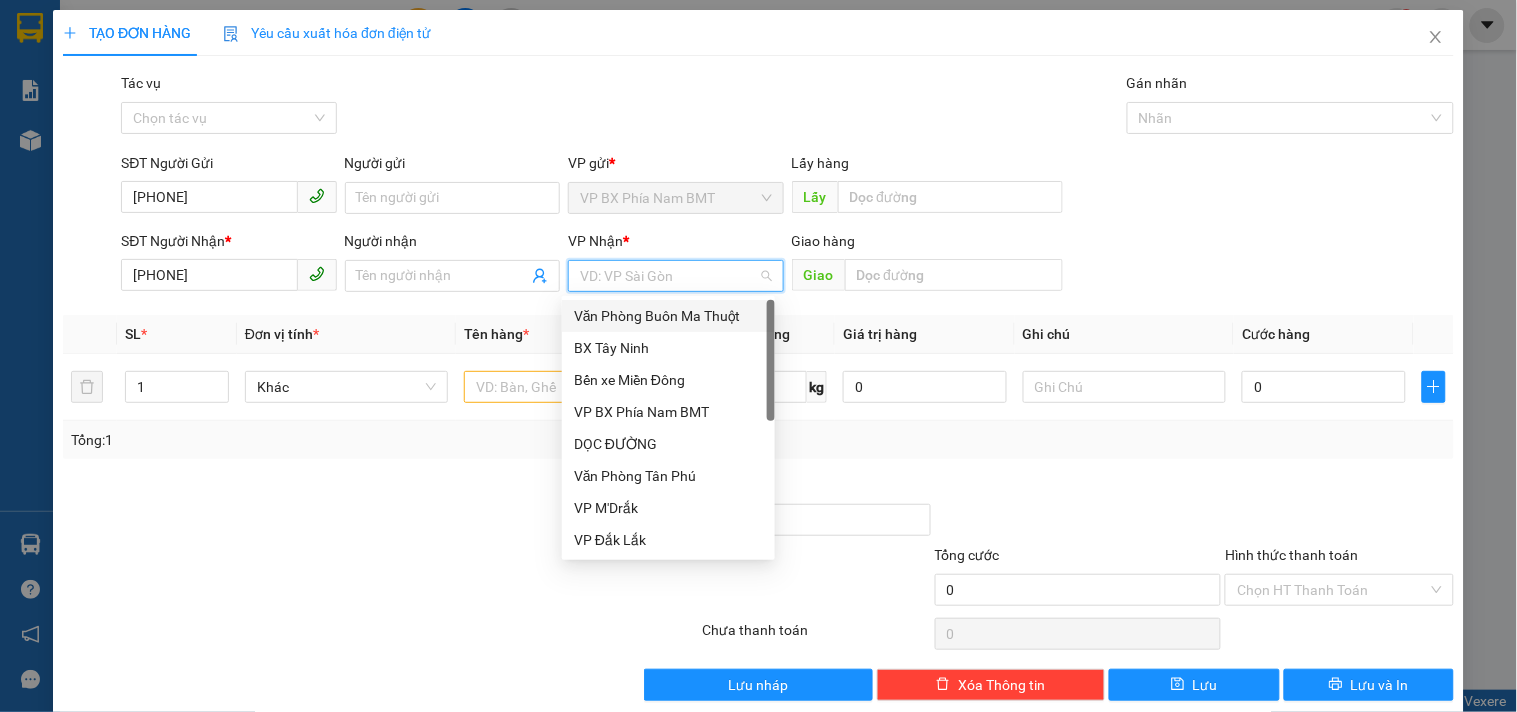 click at bounding box center (668, 276) 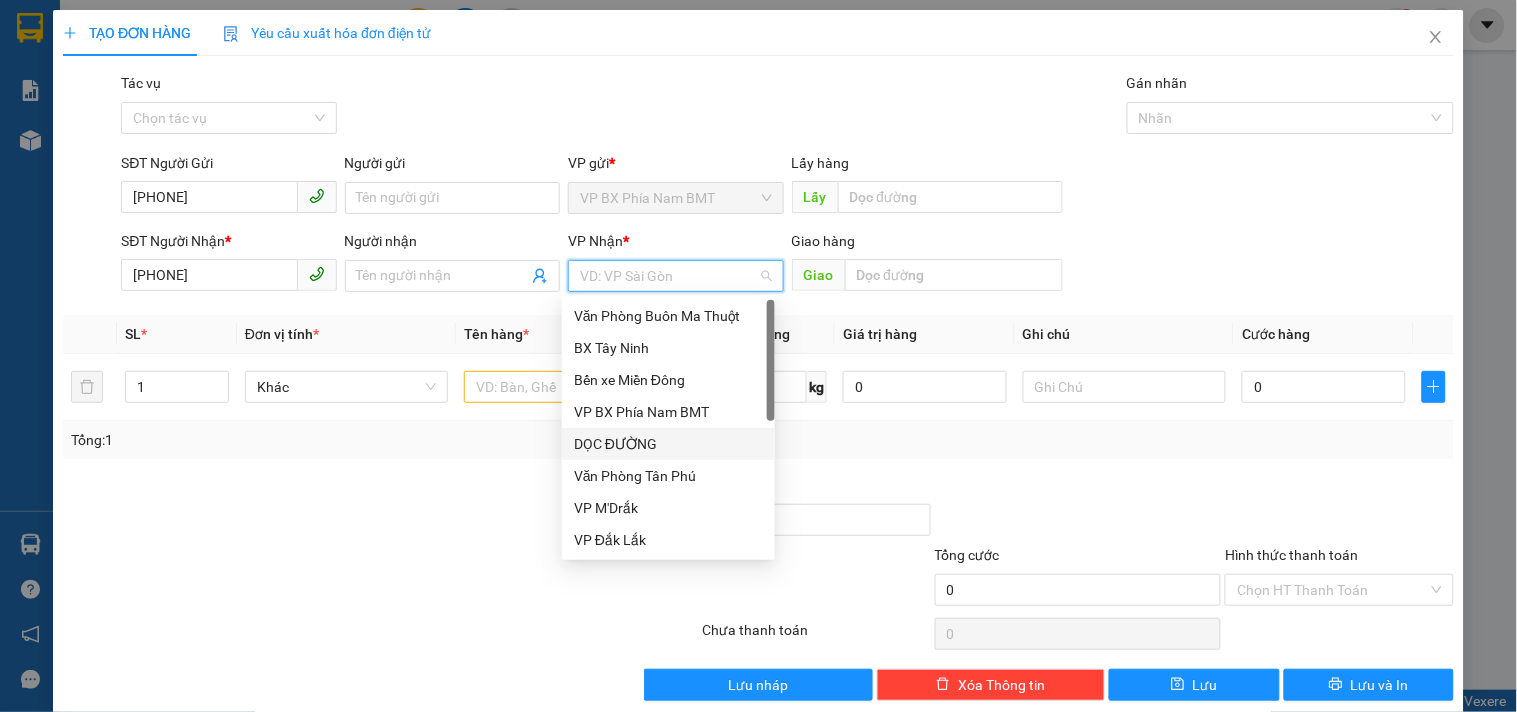 click on "DỌC ĐƯỜNG" at bounding box center [668, 444] 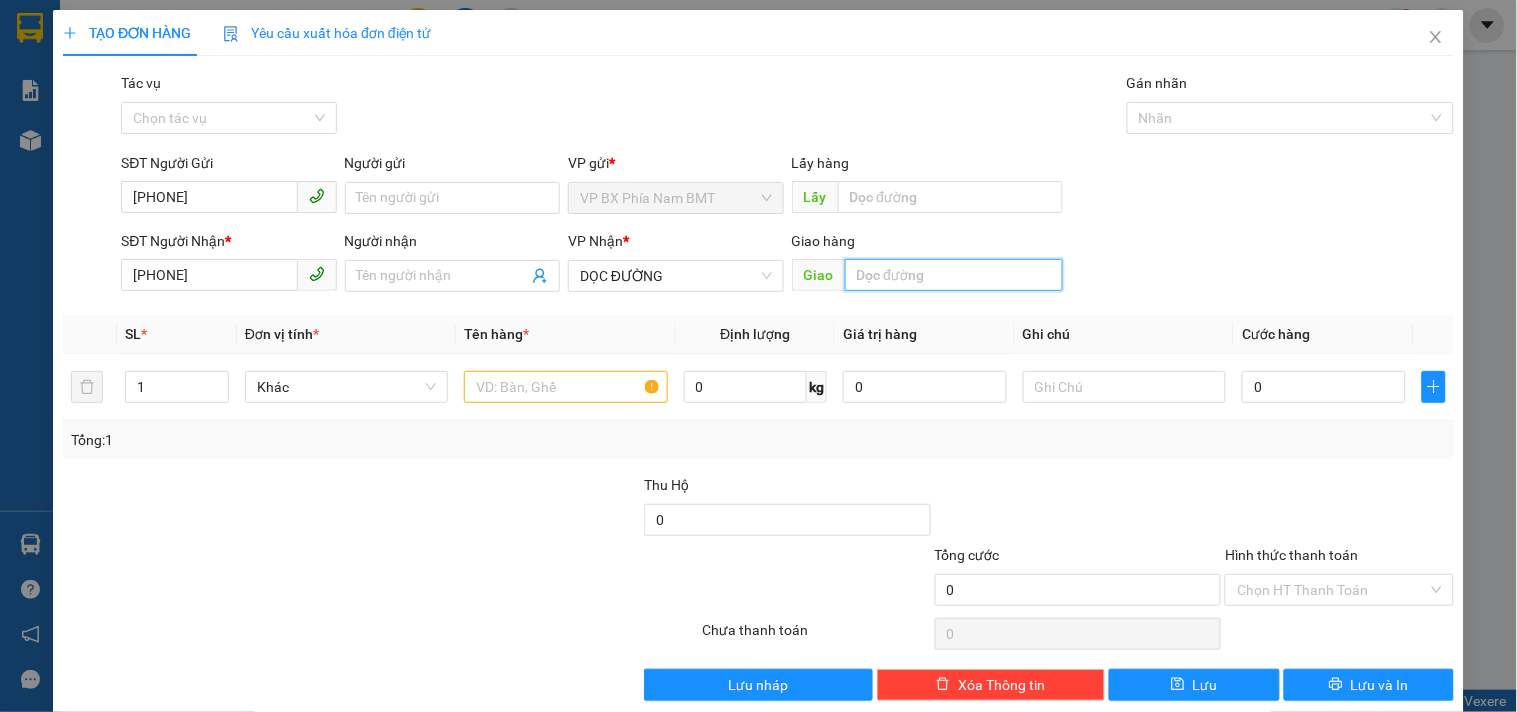 drag, startPoint x: 874, startPoint y: 272, endPoint x: 655, endPoint y: 325, distance: 225.32199 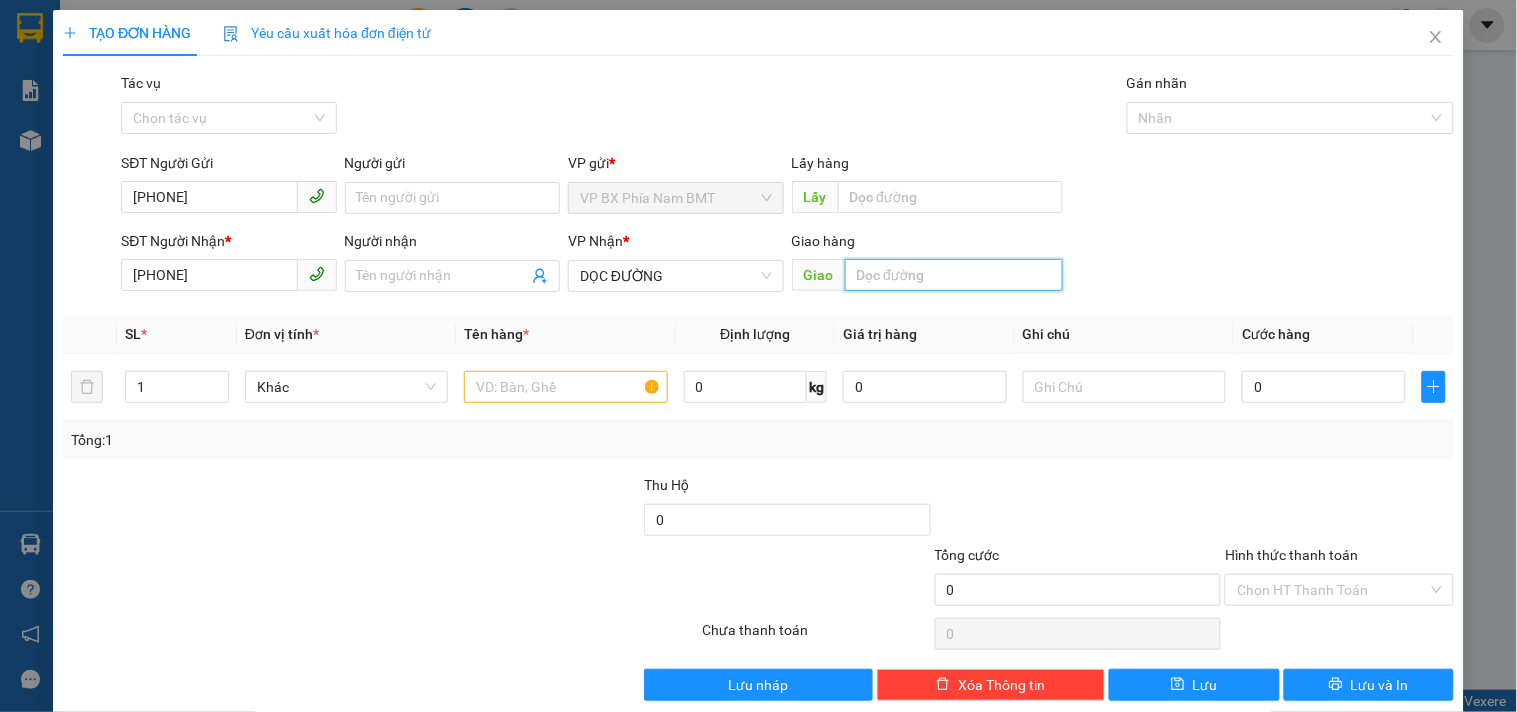 click at bounding box center (954, 275) 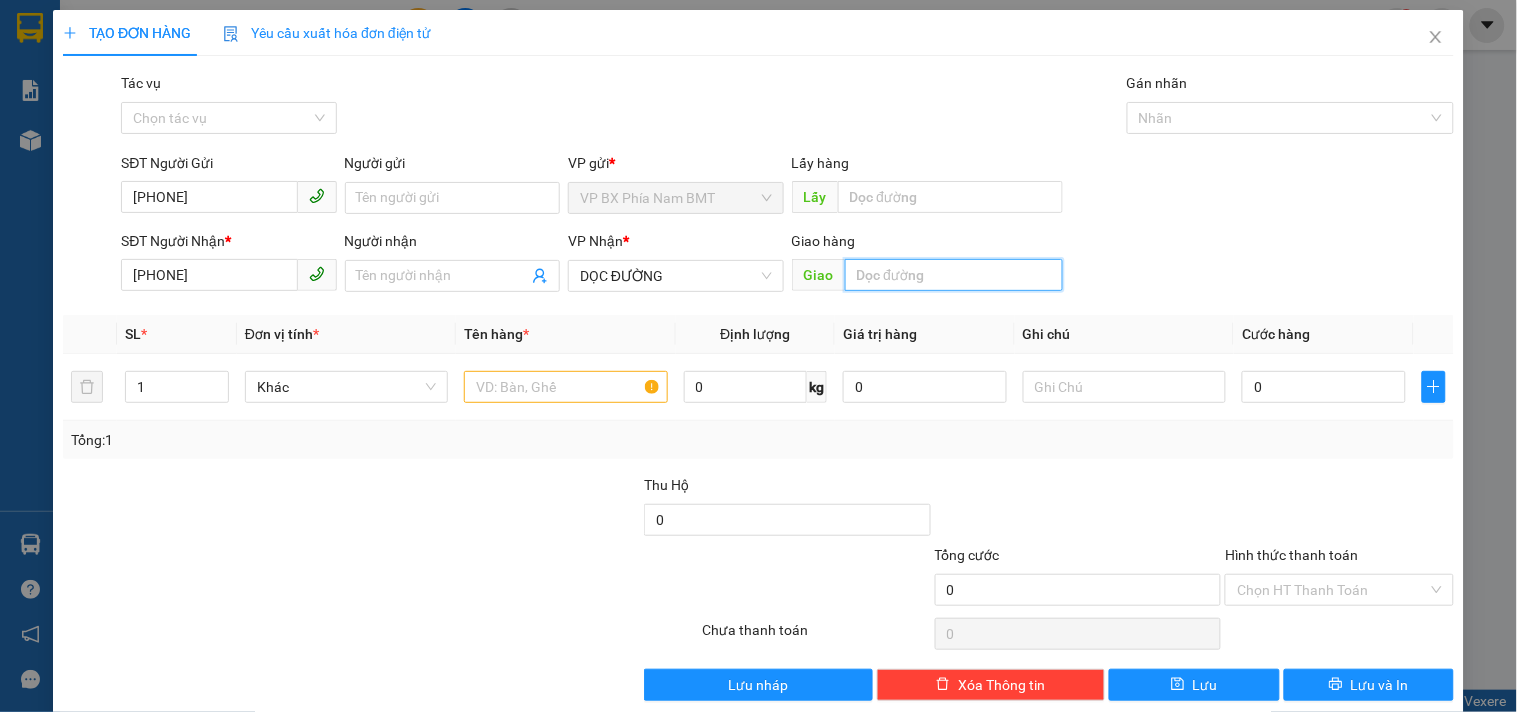 type on "2" 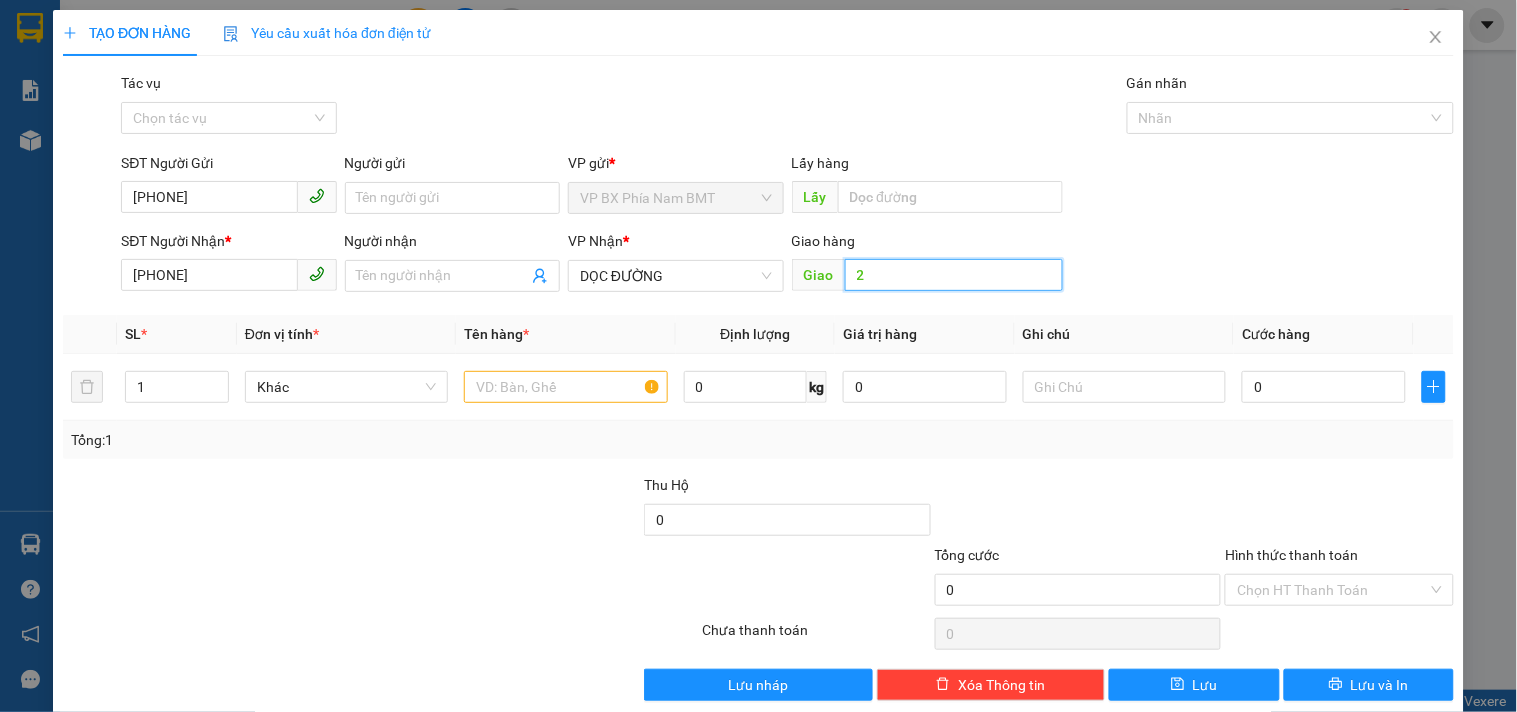 type on "2" 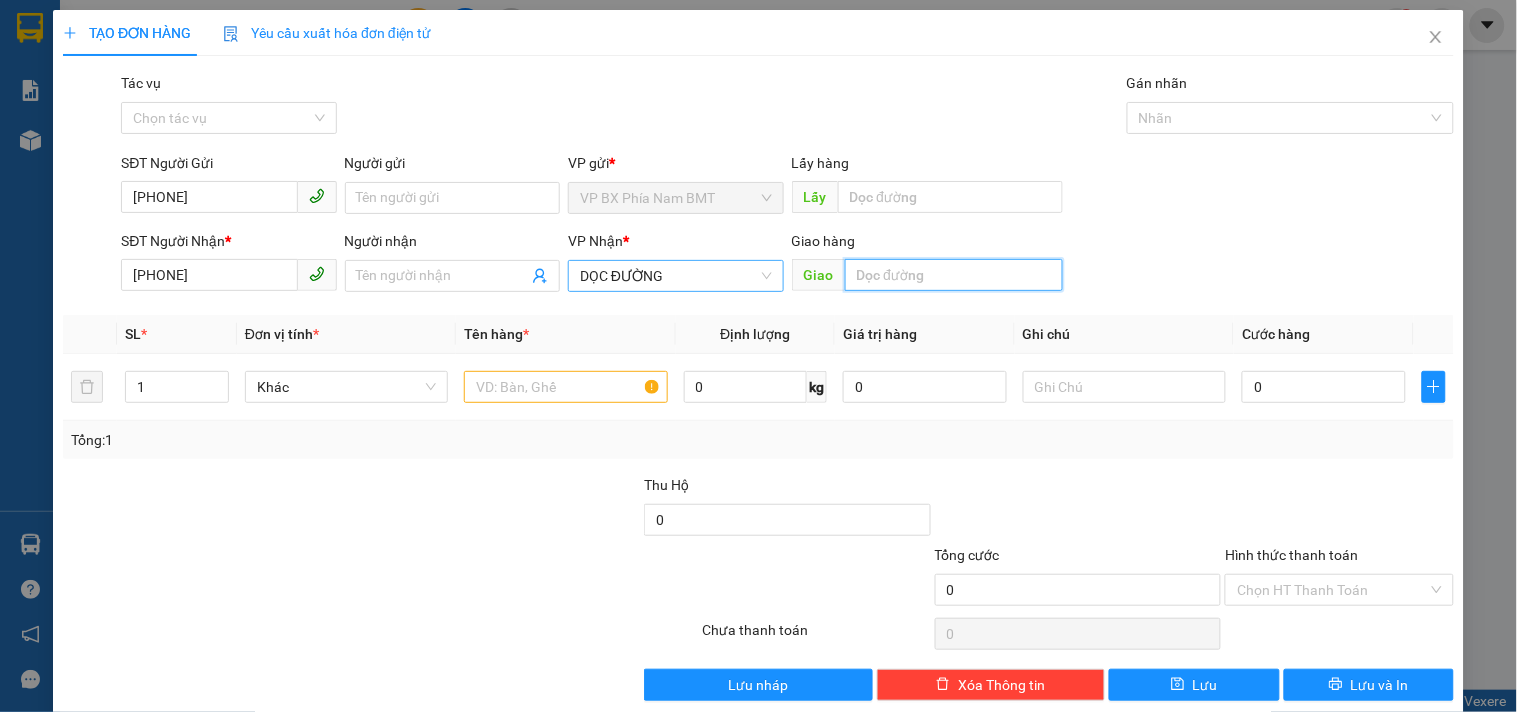 click on "DỌC ĐƯỜNG" at bounding box center (675, 276) 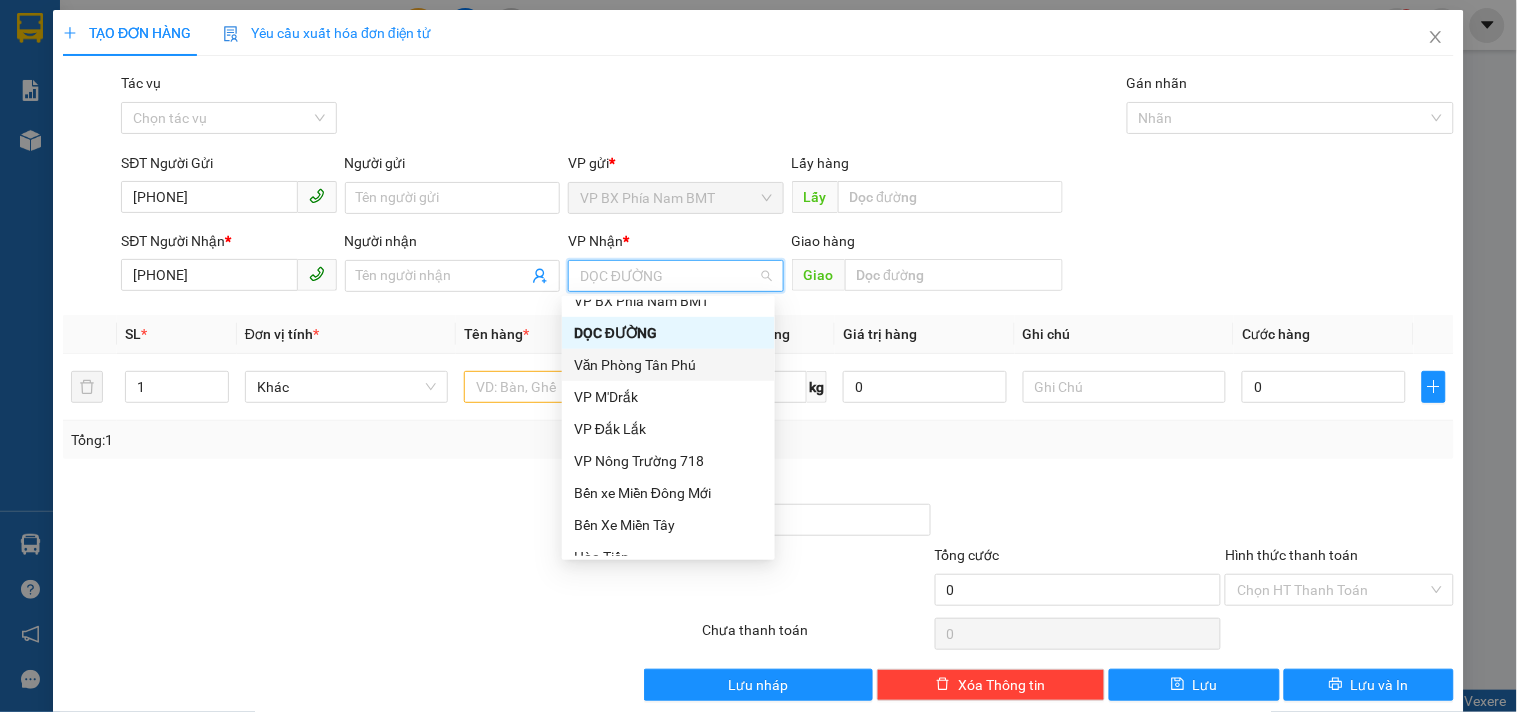 scroll, scrollTop: 0, scrollLeft: 0, axis: both 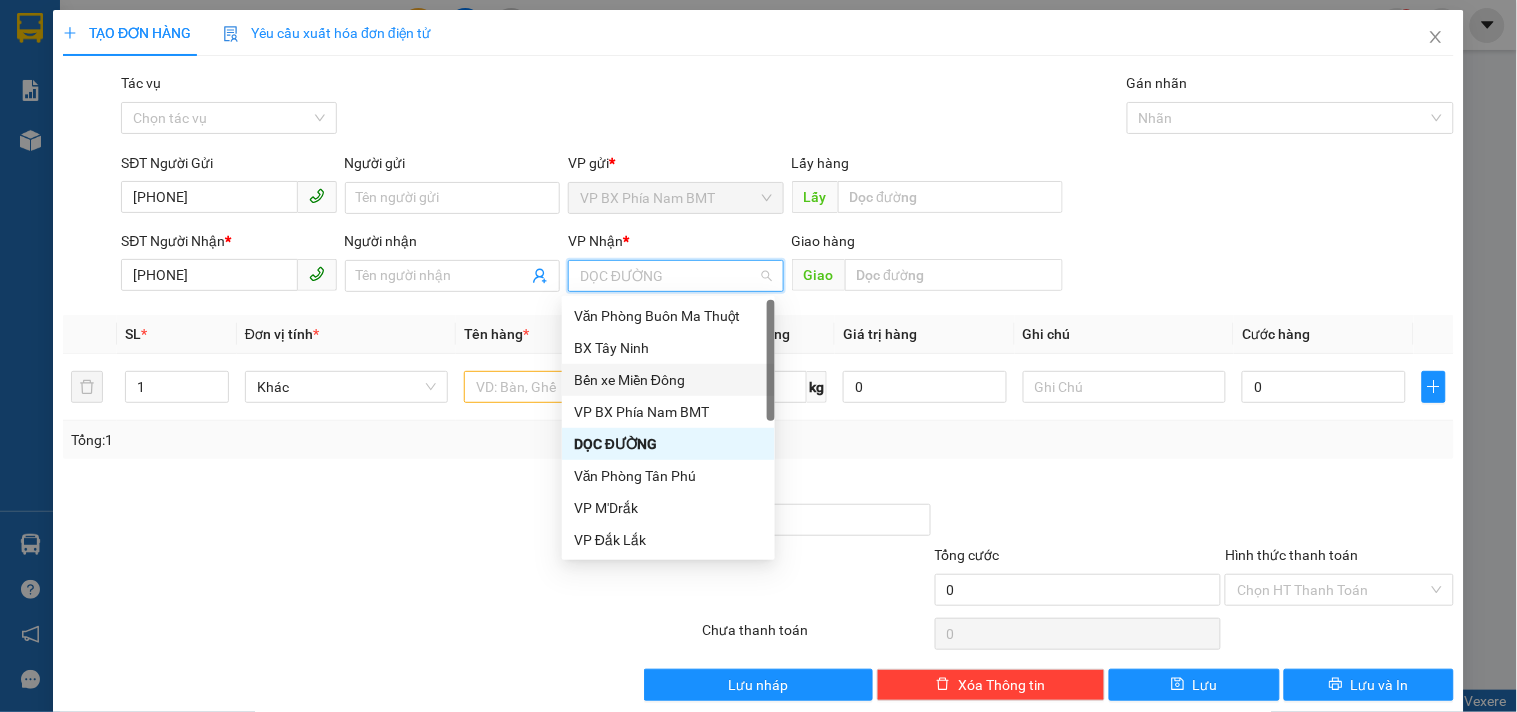 click on "Bến xe Miền Đông" at bounding box center (668, 380) 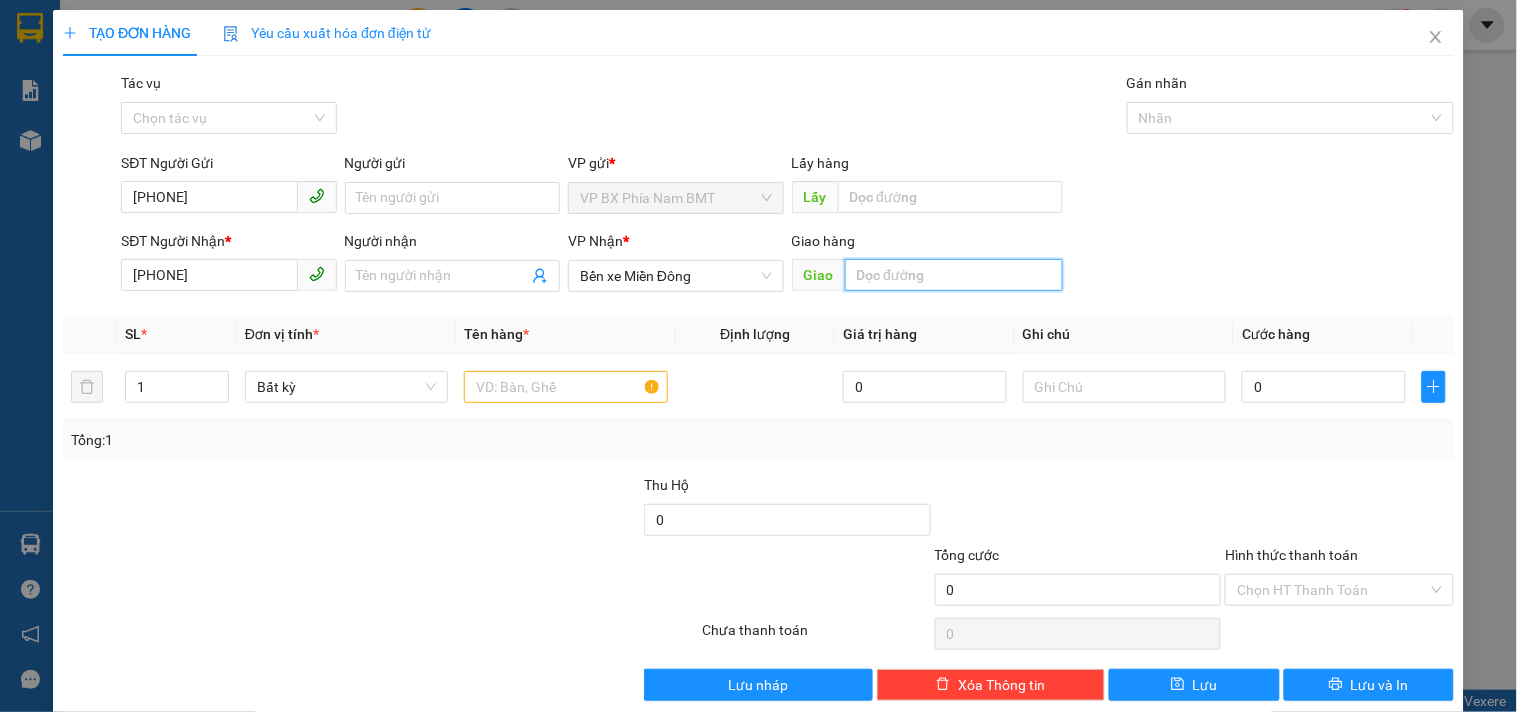 click at bounding box center [954, 275] 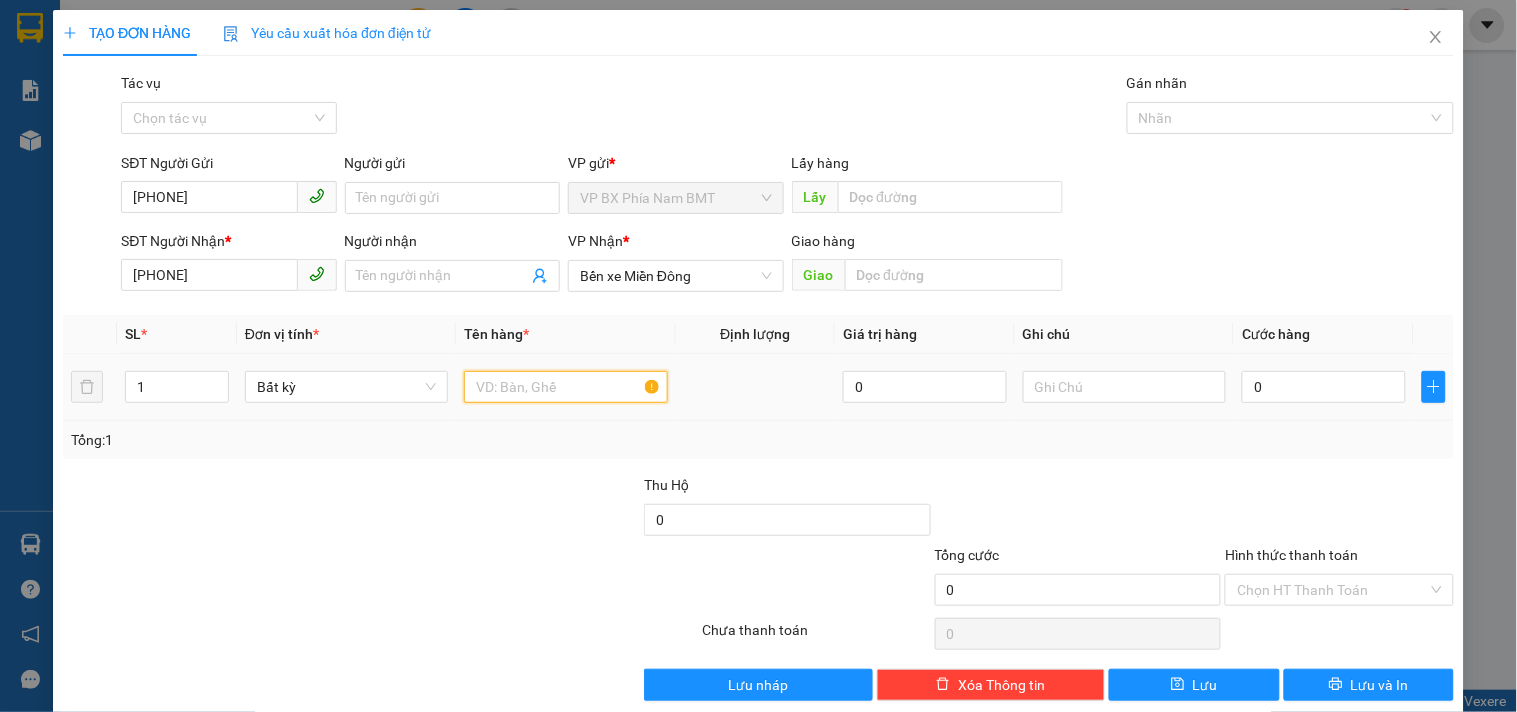 click at bounding box center [565, 387] 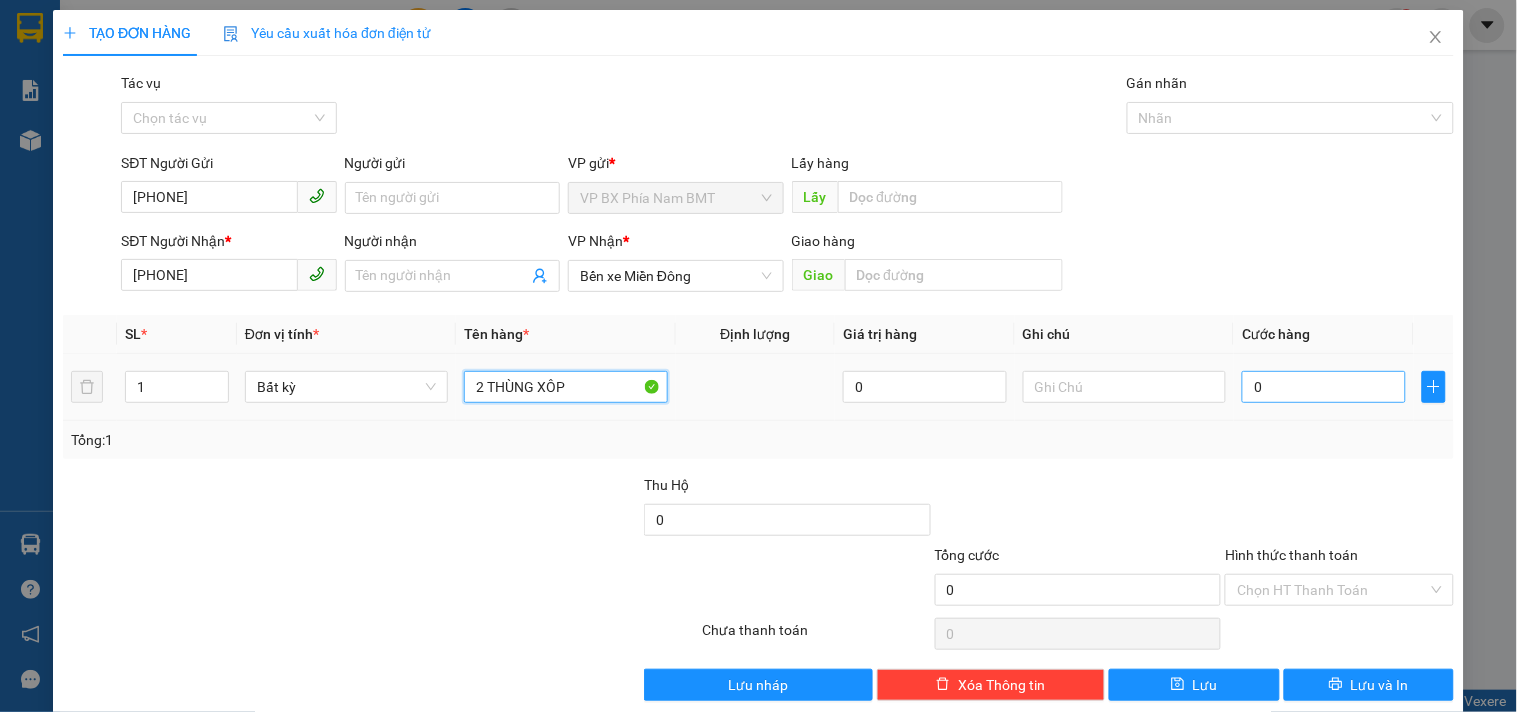 type on "2 THÙNG XÔP" 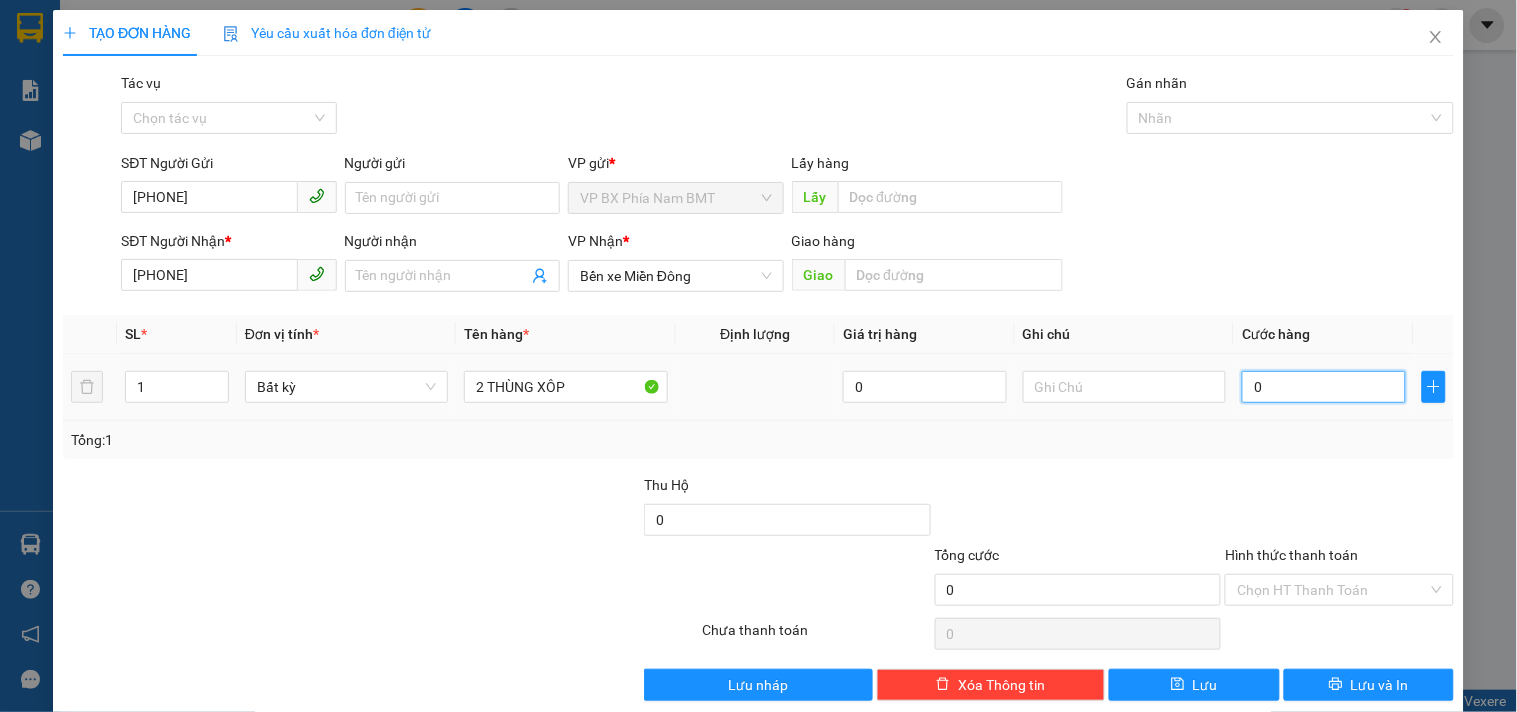 click on "0" at bounding box center (1324, 387) 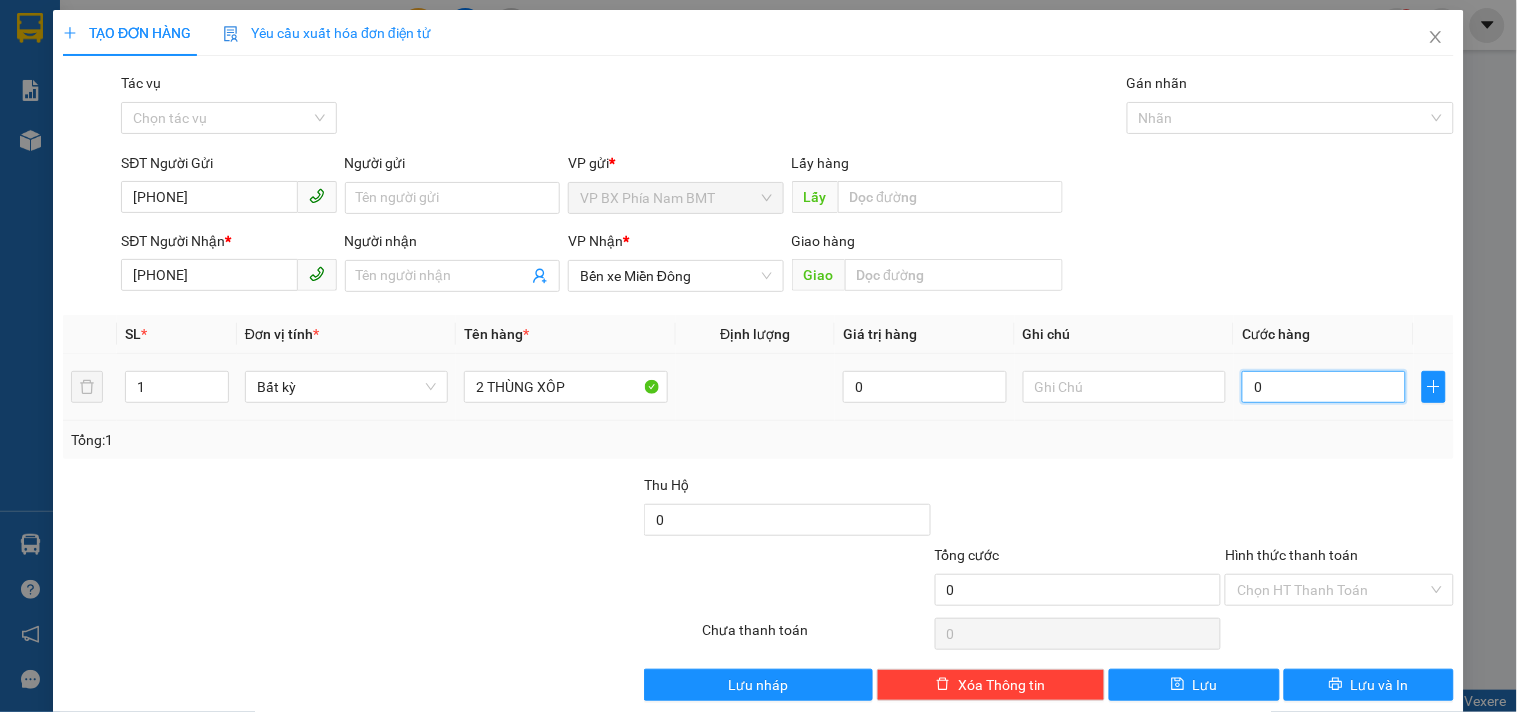 type on "1" 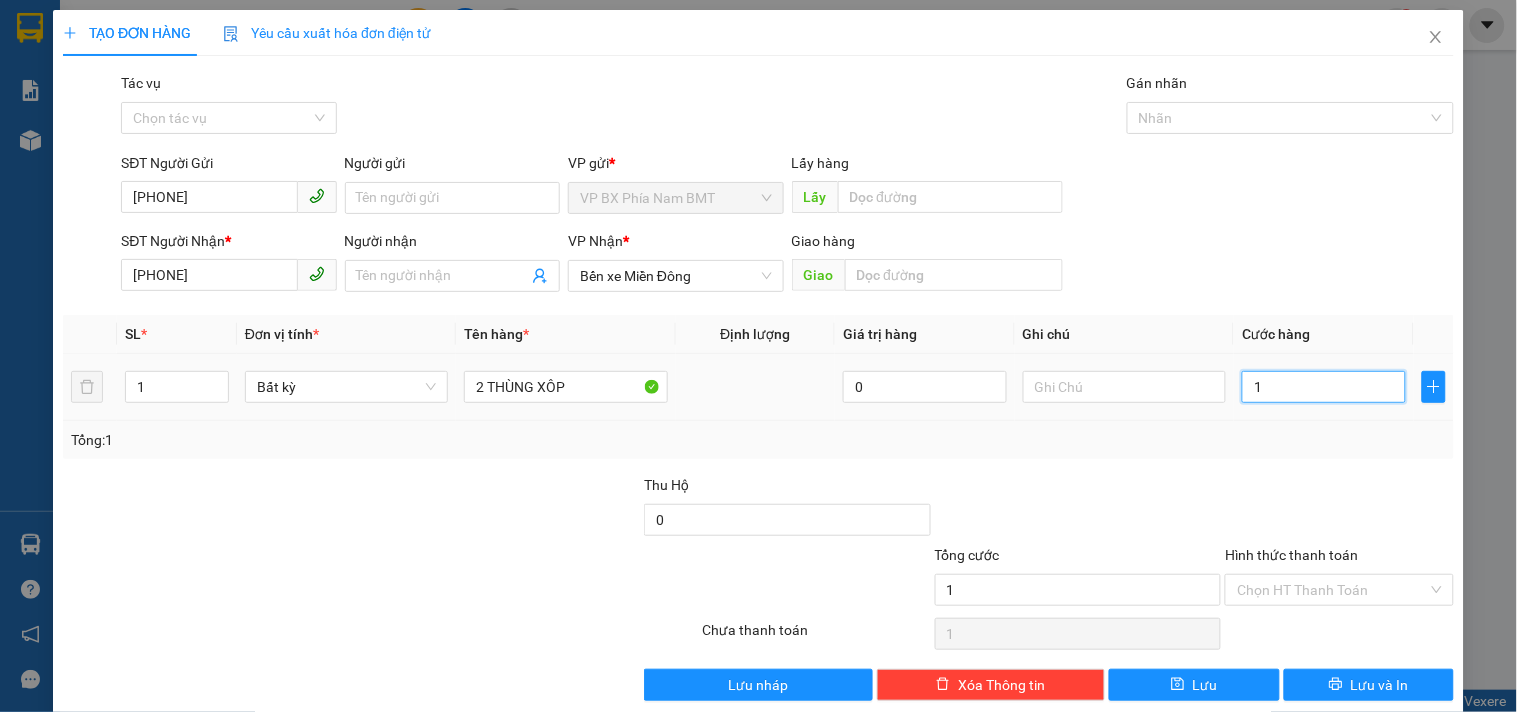type on "12" 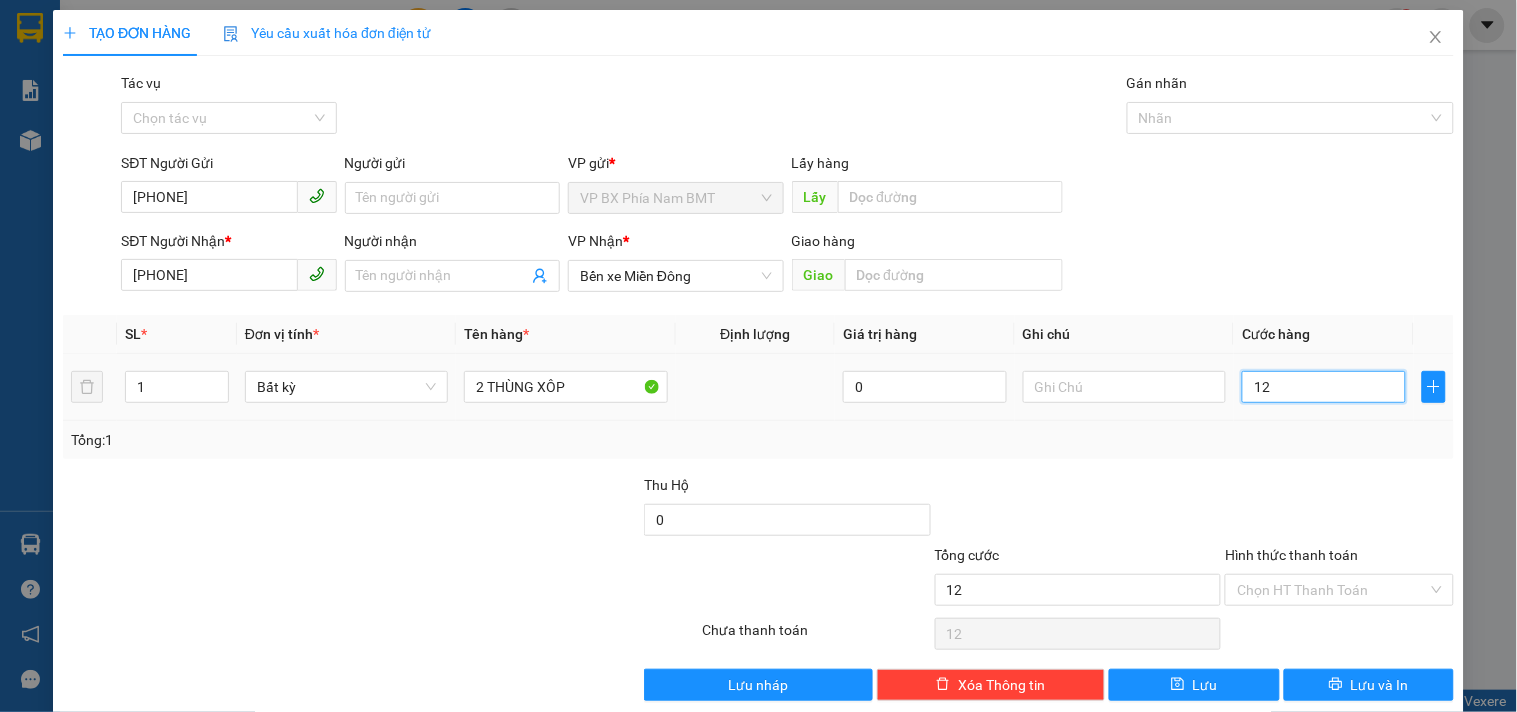 type on "120" 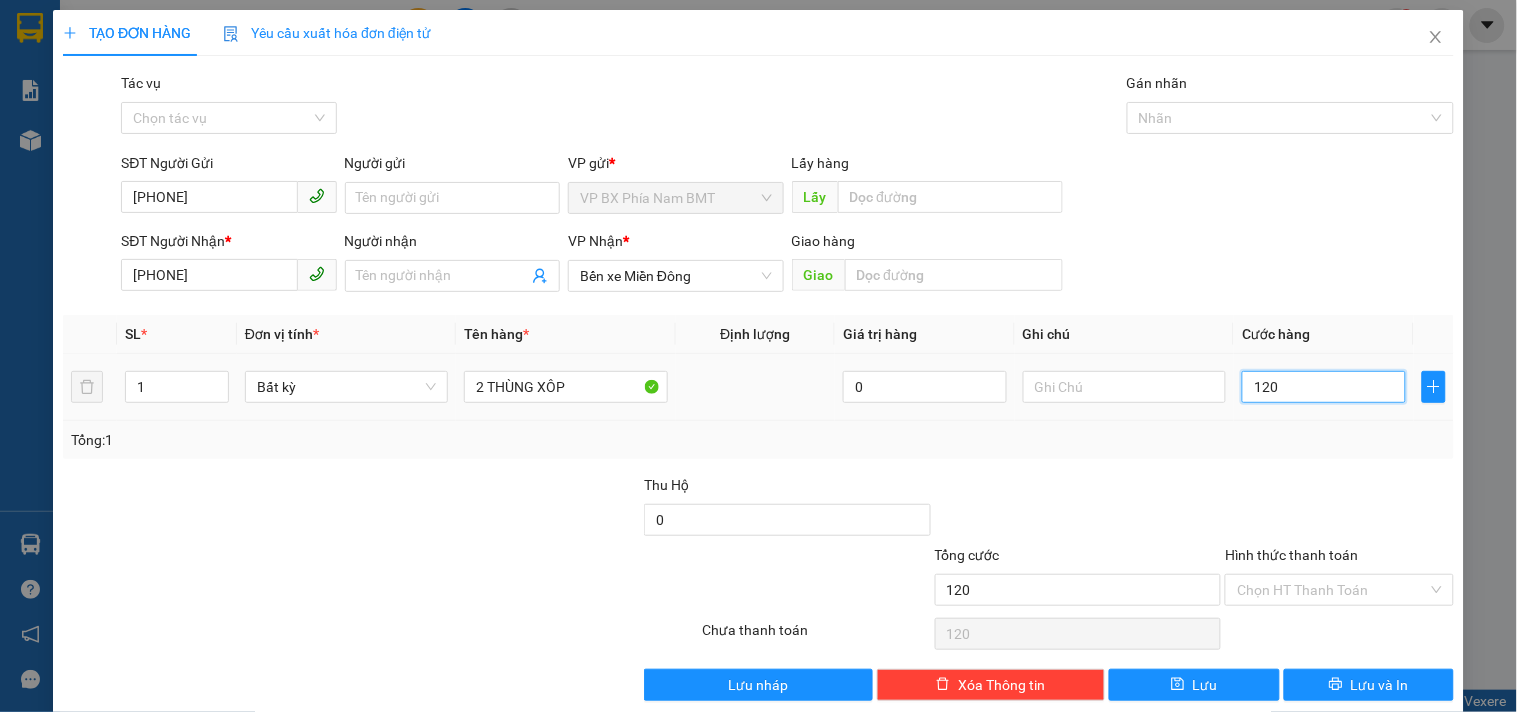type on "1.200" 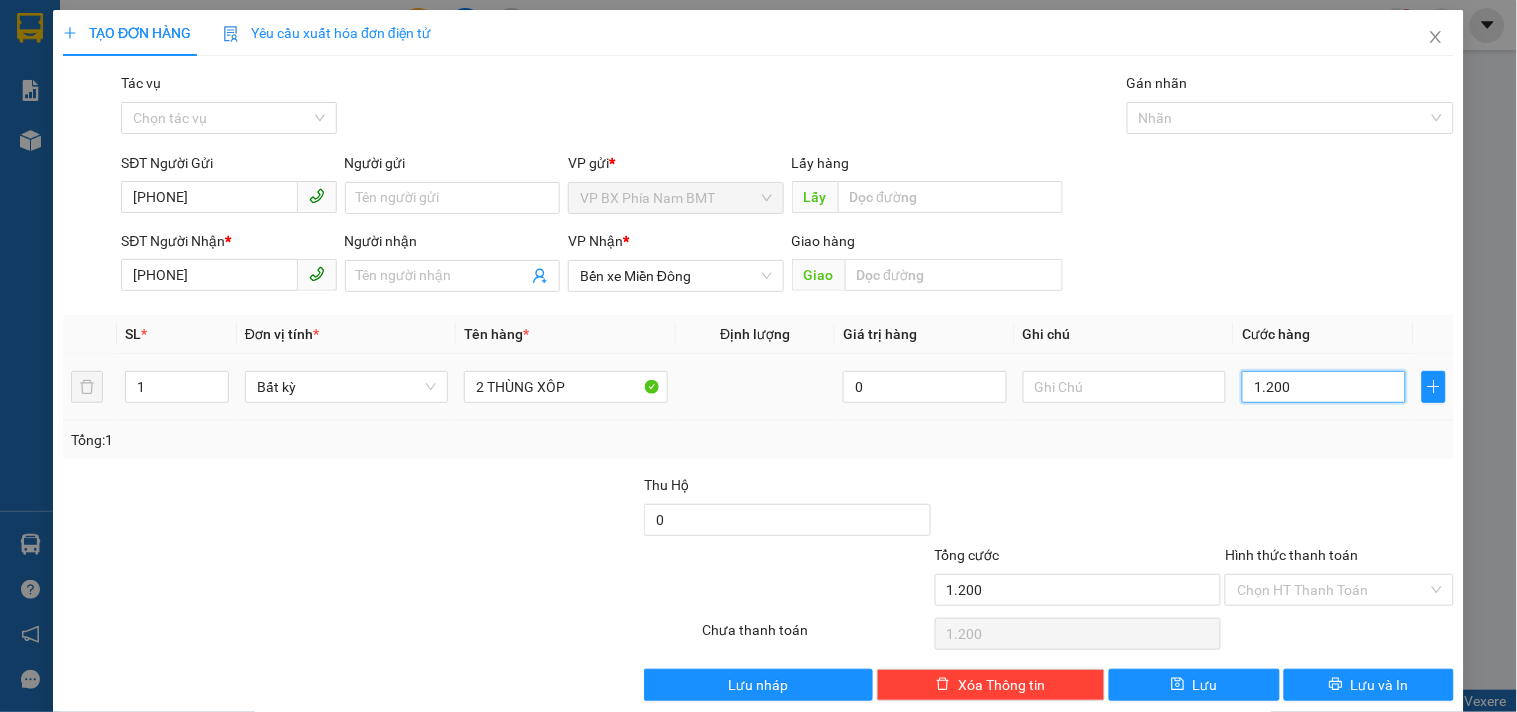 type on "12.000" 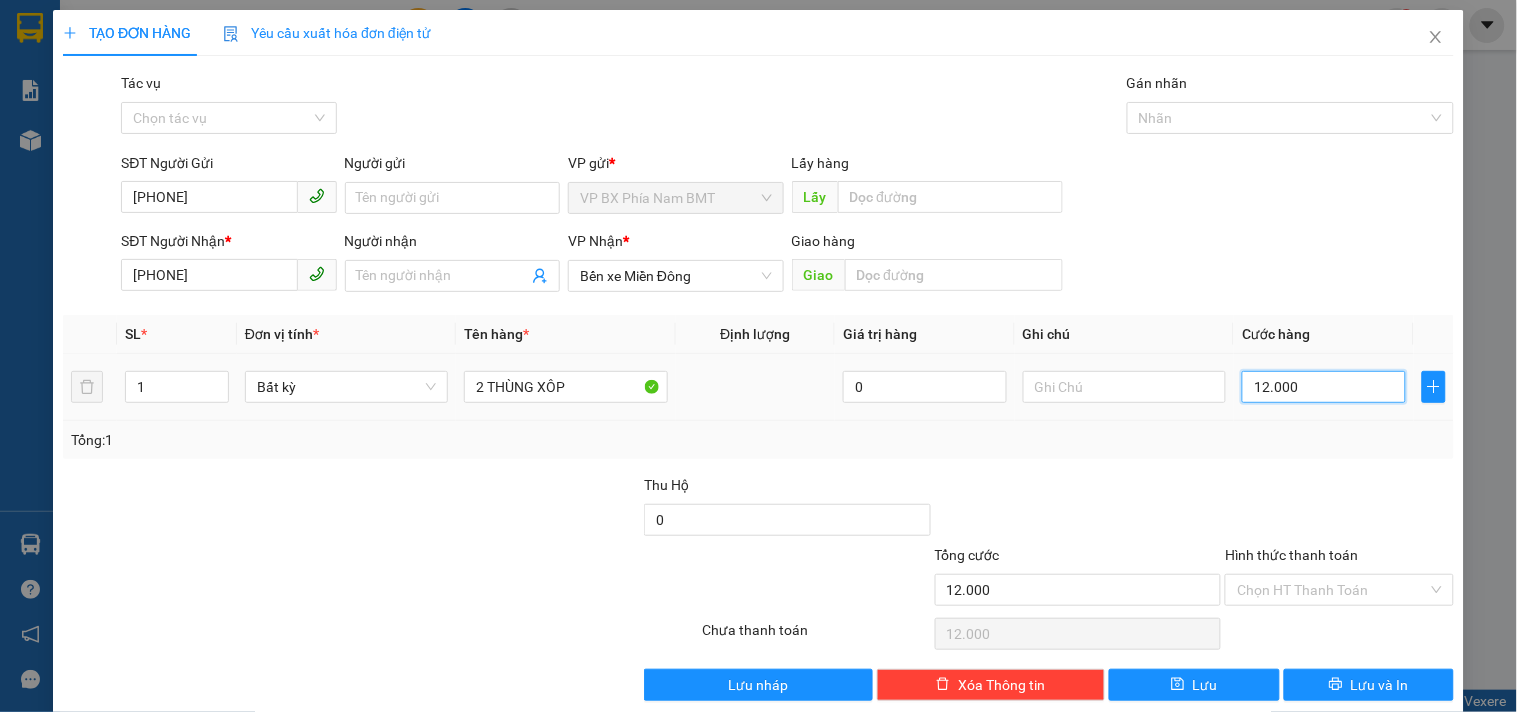 type on "120.000" 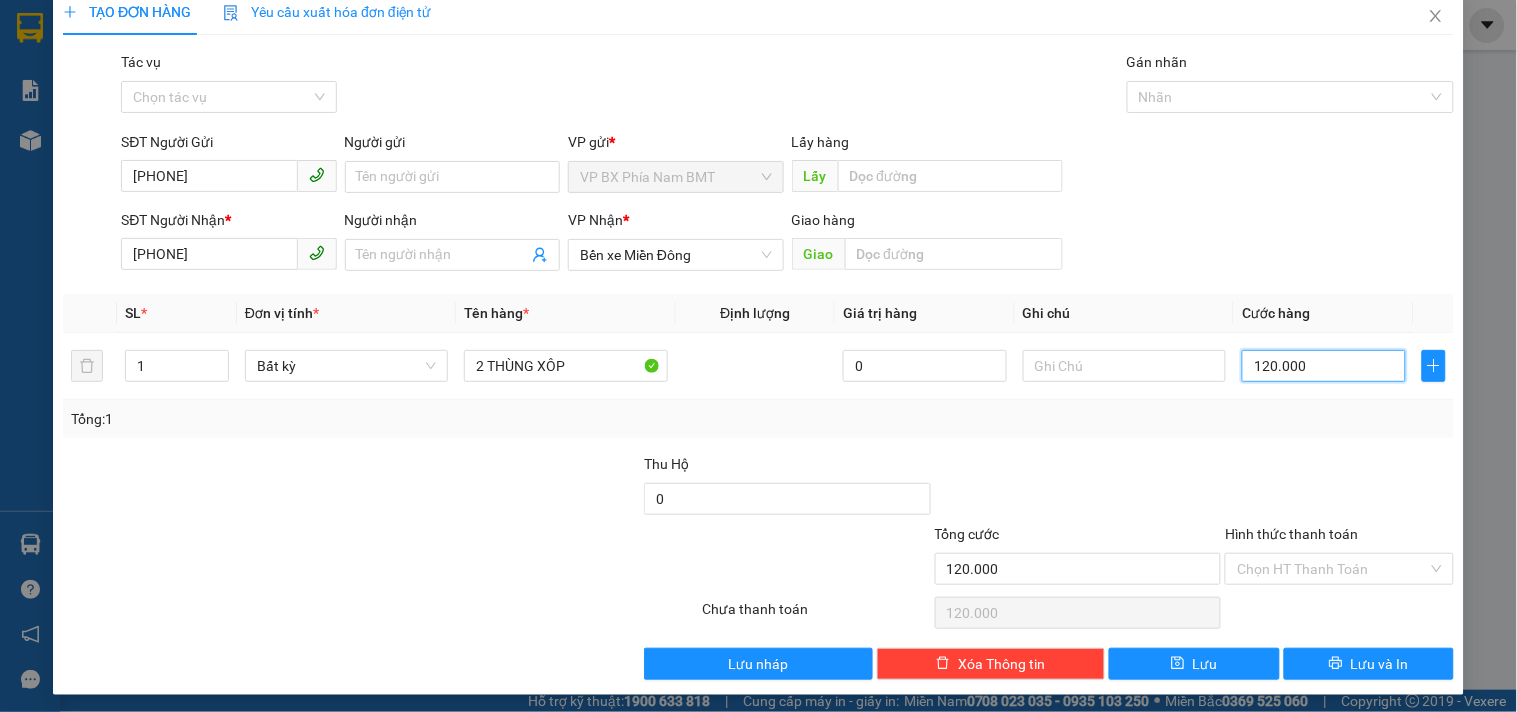 scroll, scrollTop: 27, scrollLeft: 0, axis: vertical 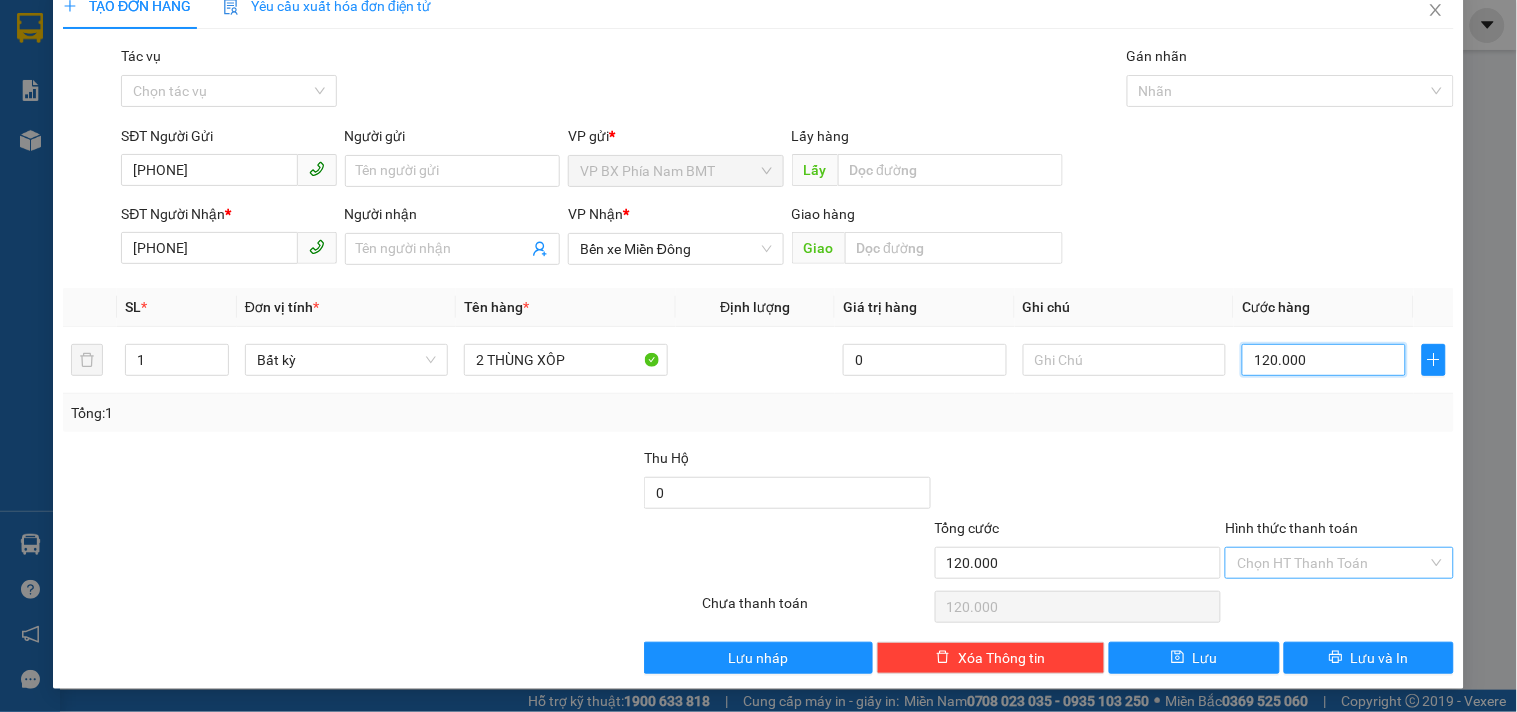 type on "120.000" 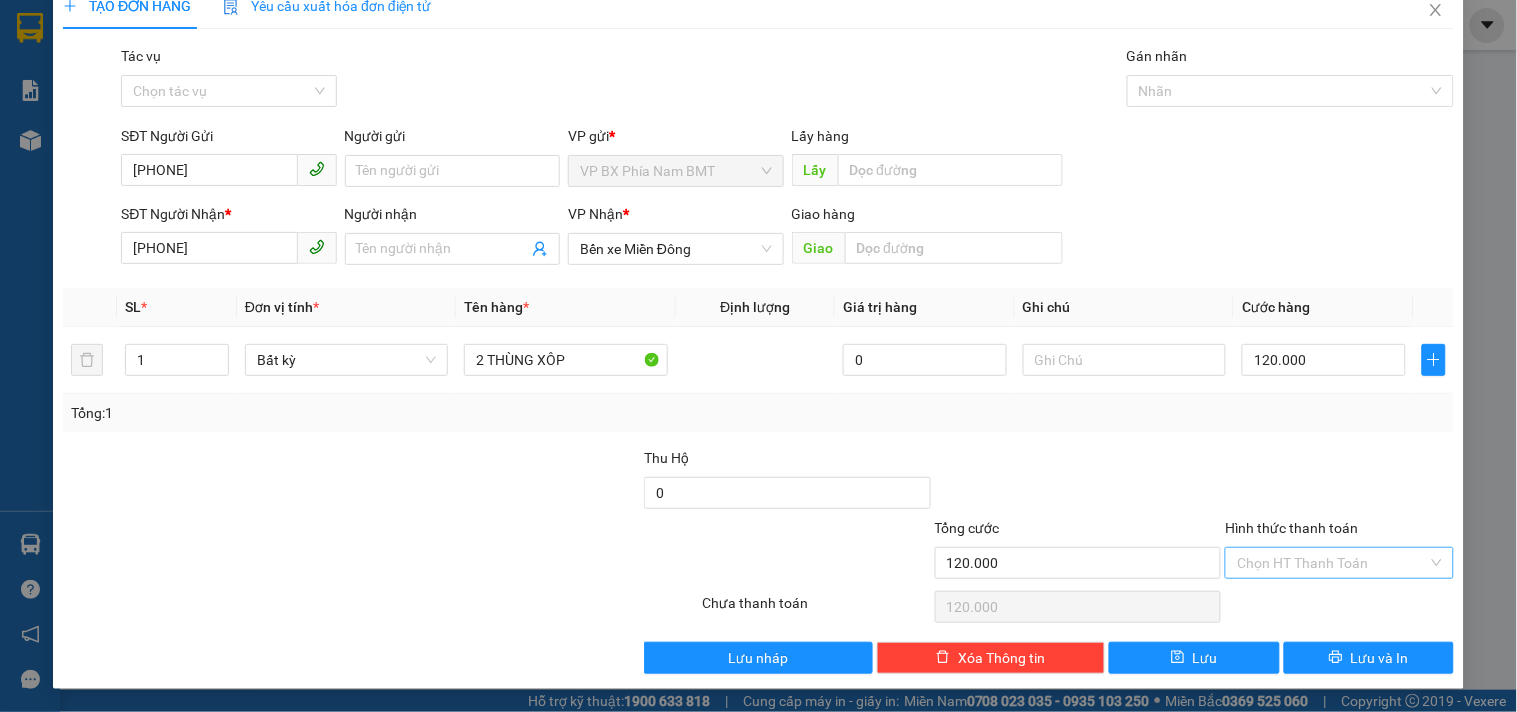 click on "Hình thức thanh toán" at bounding box center (1332, 563) 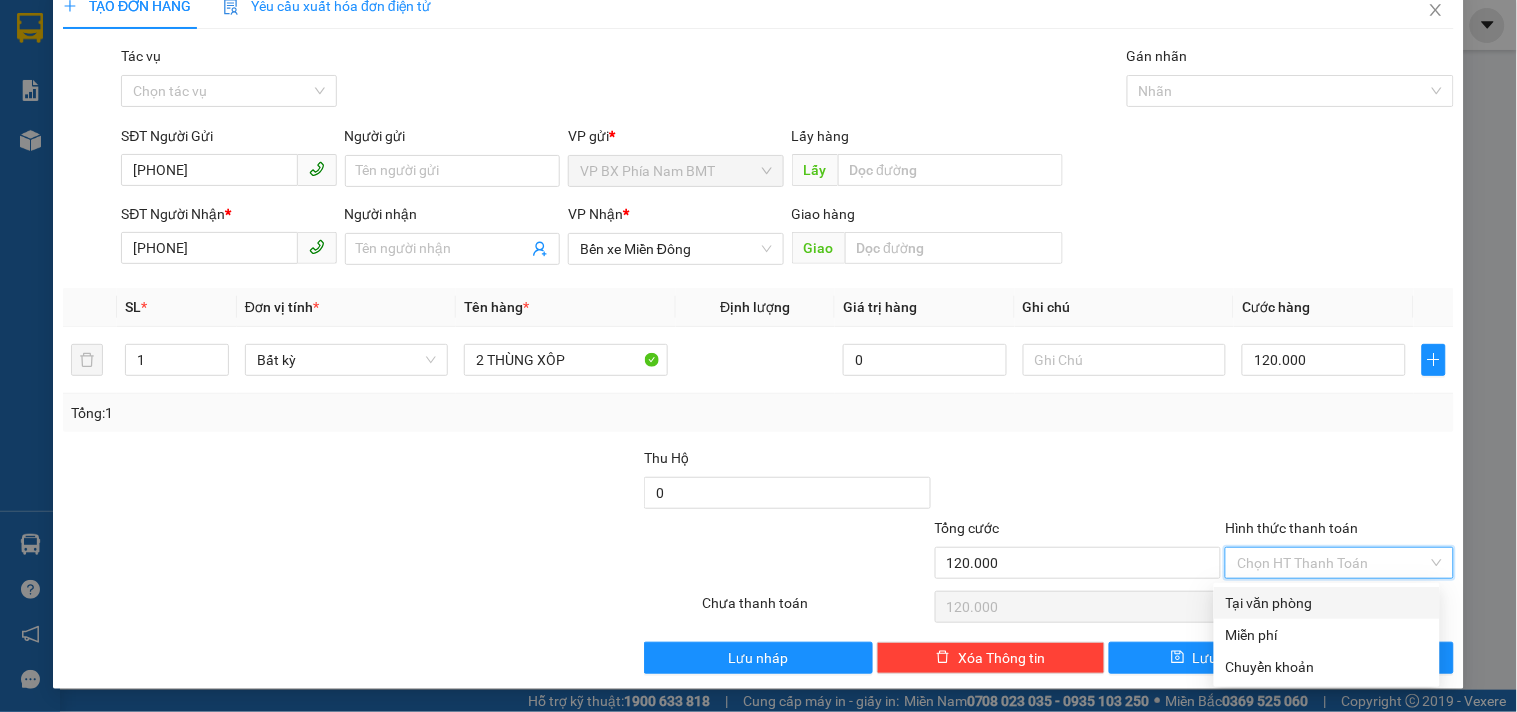 click on "Tại văn phòng" at bounding box center (1327, 603) 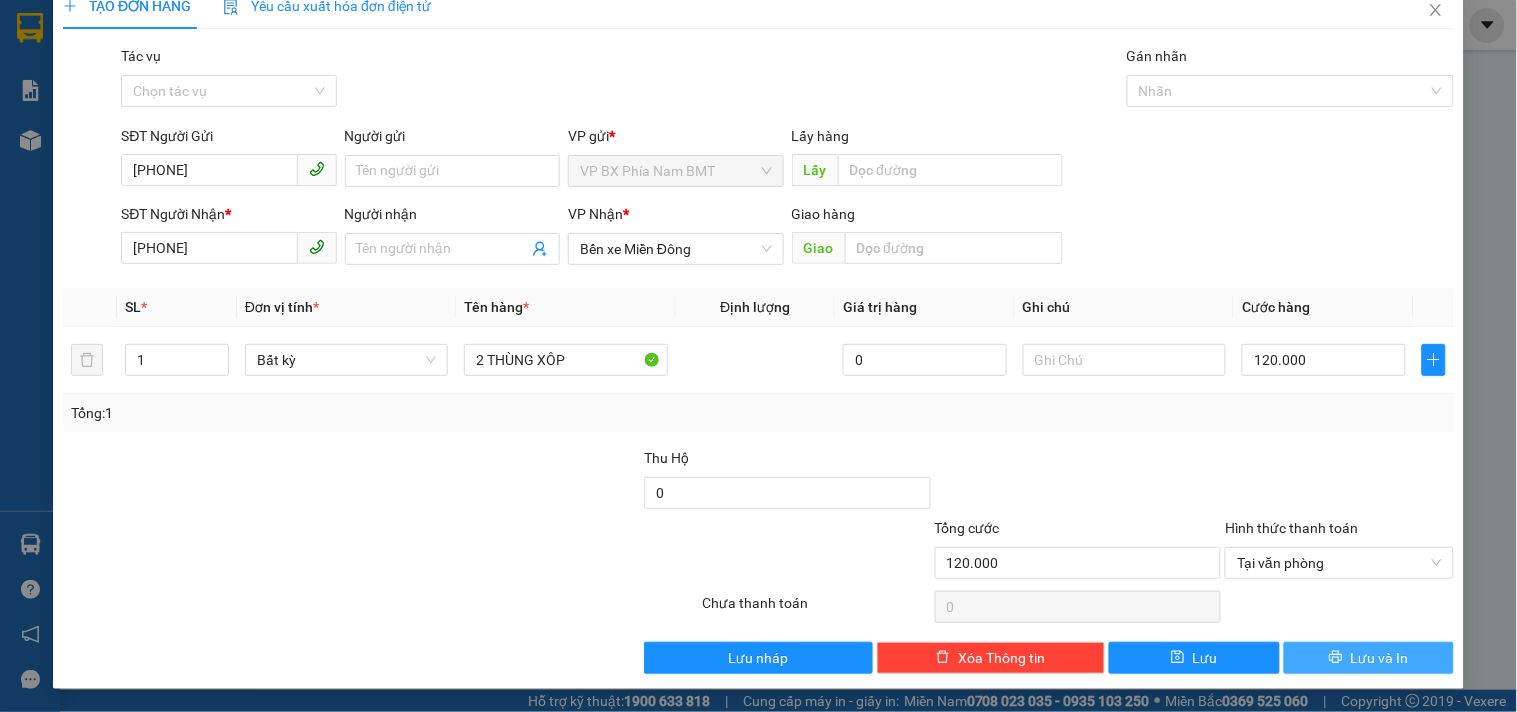 click on "Lưu và In" at bounding box center (1380, 658) 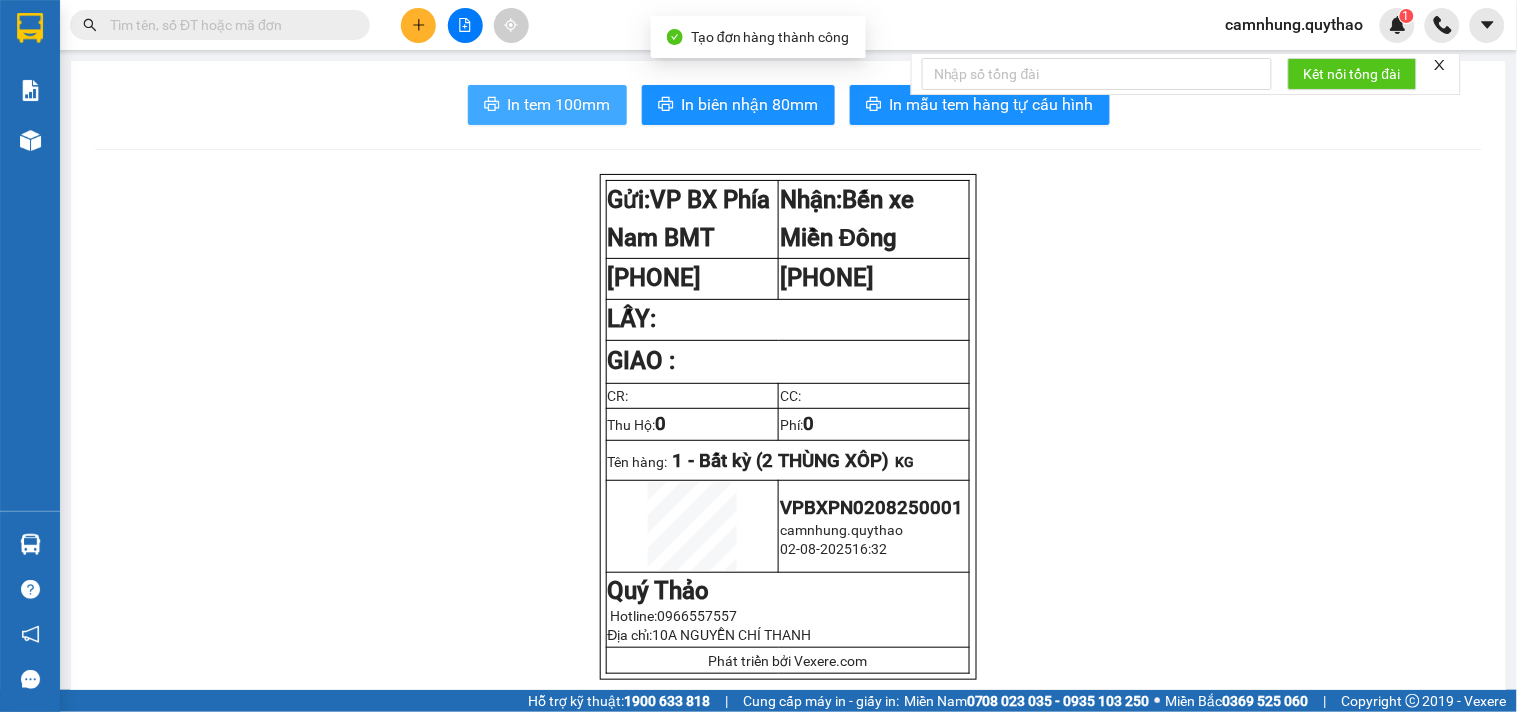 click on "In tem 100mm" at bounding box center (559, 104) 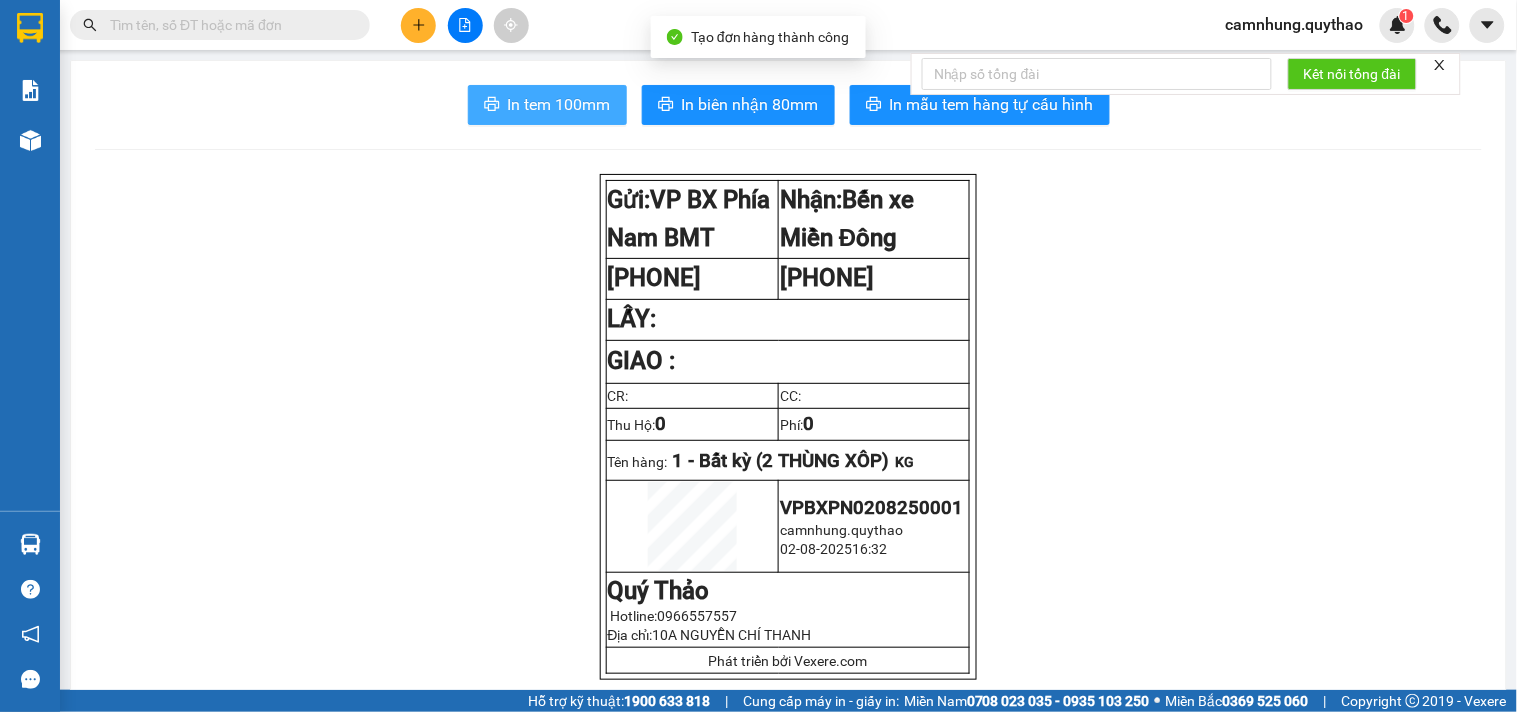 scroll, scrollTop: 0, scrollLeft: 0, axis: both 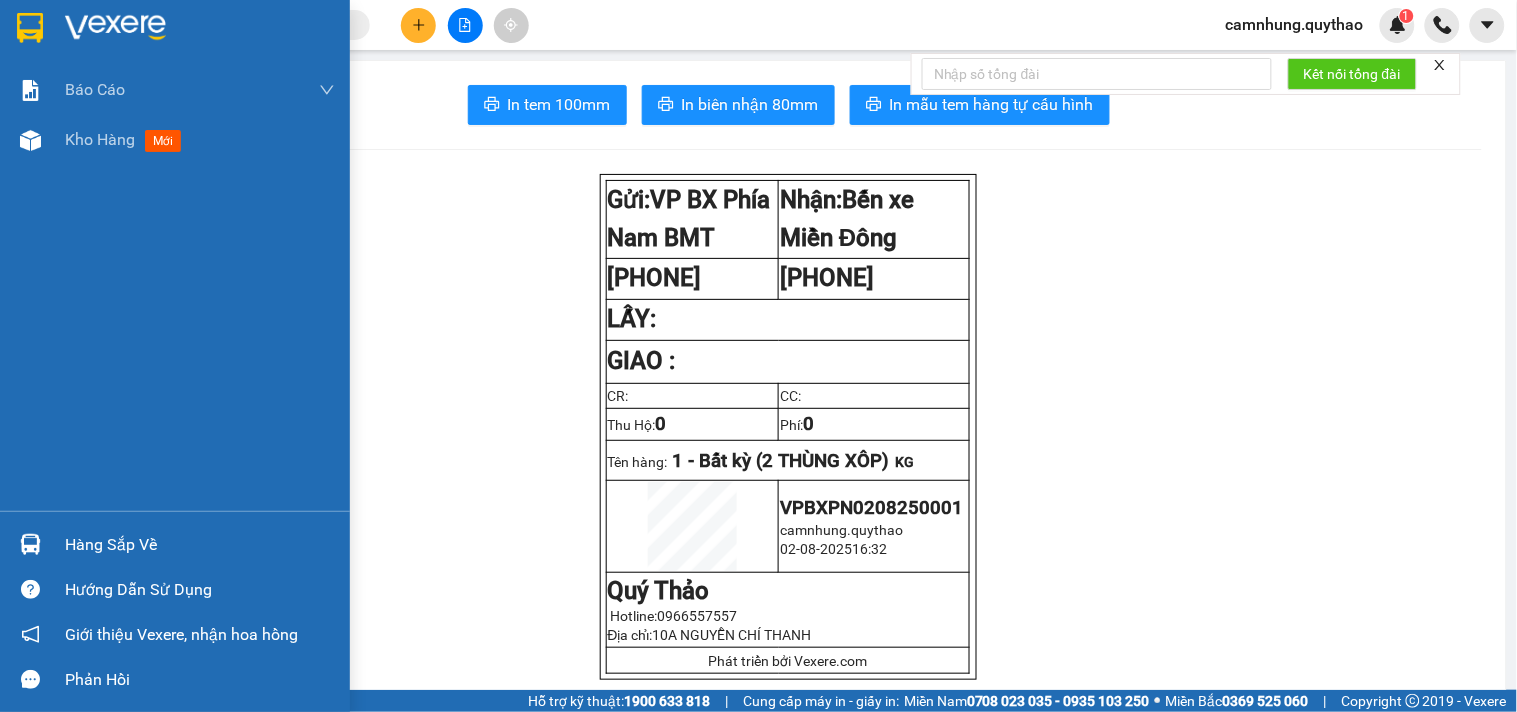 drag, startPoint x: 97, startPoint y: 138, endPoint x: 65, endPoint y: 210, distance: 78.79086 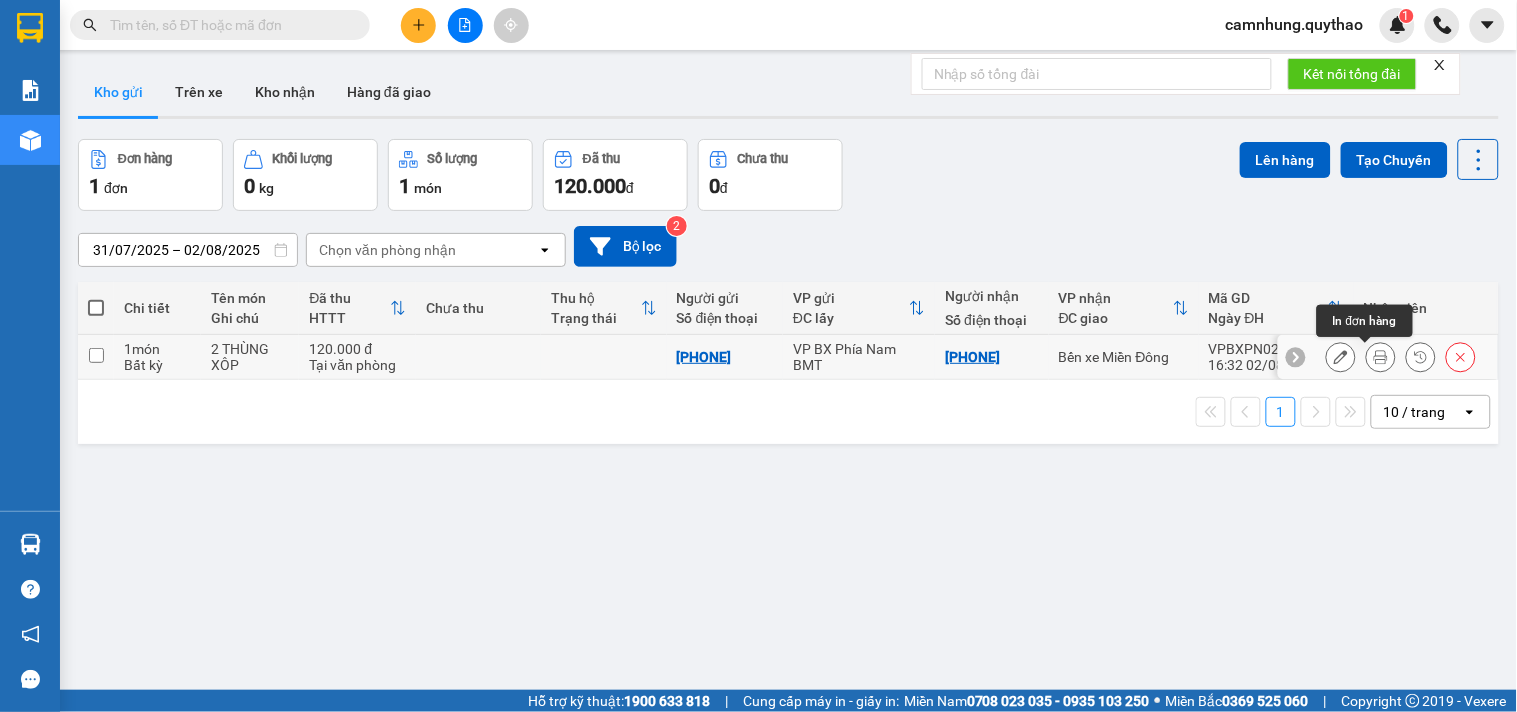 click 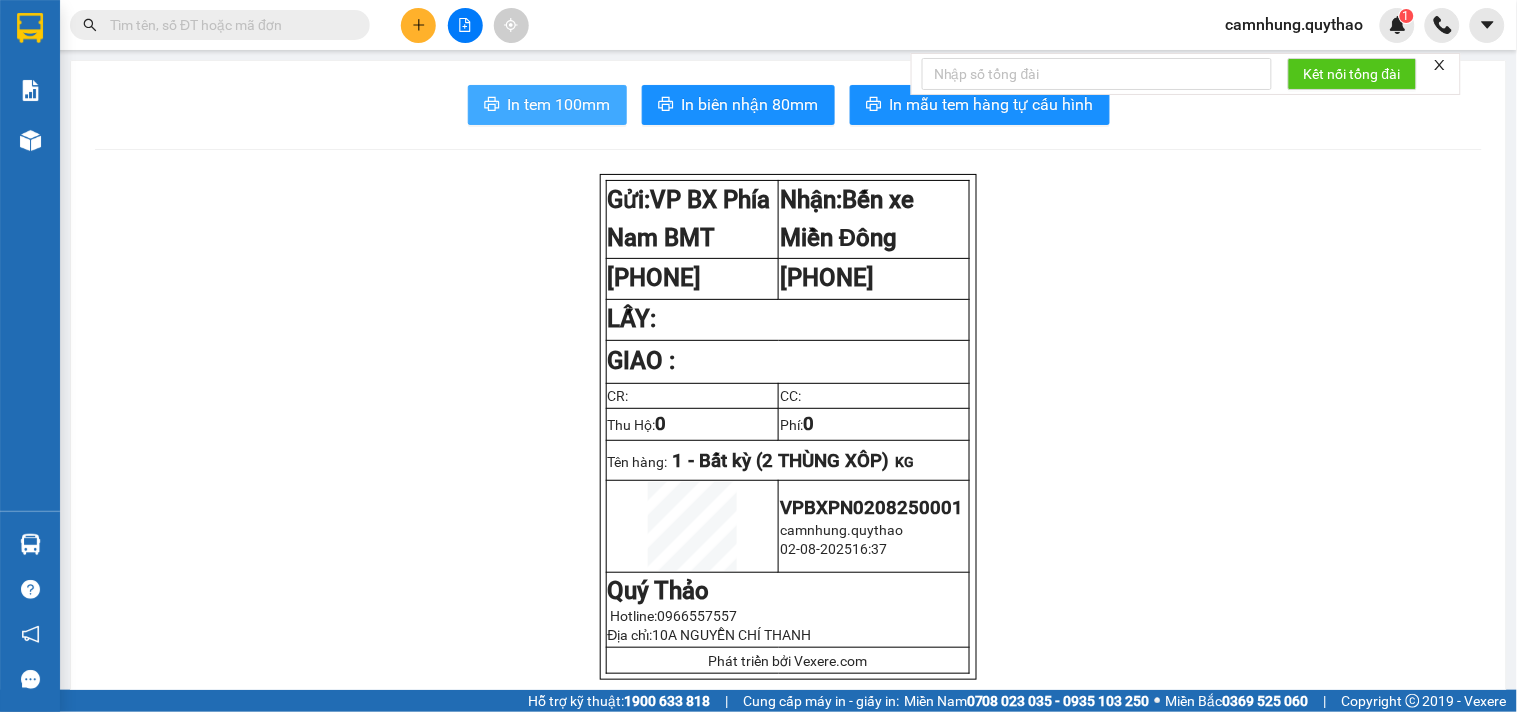 click on "In tem 100mm" at bounding box center [559, 104] 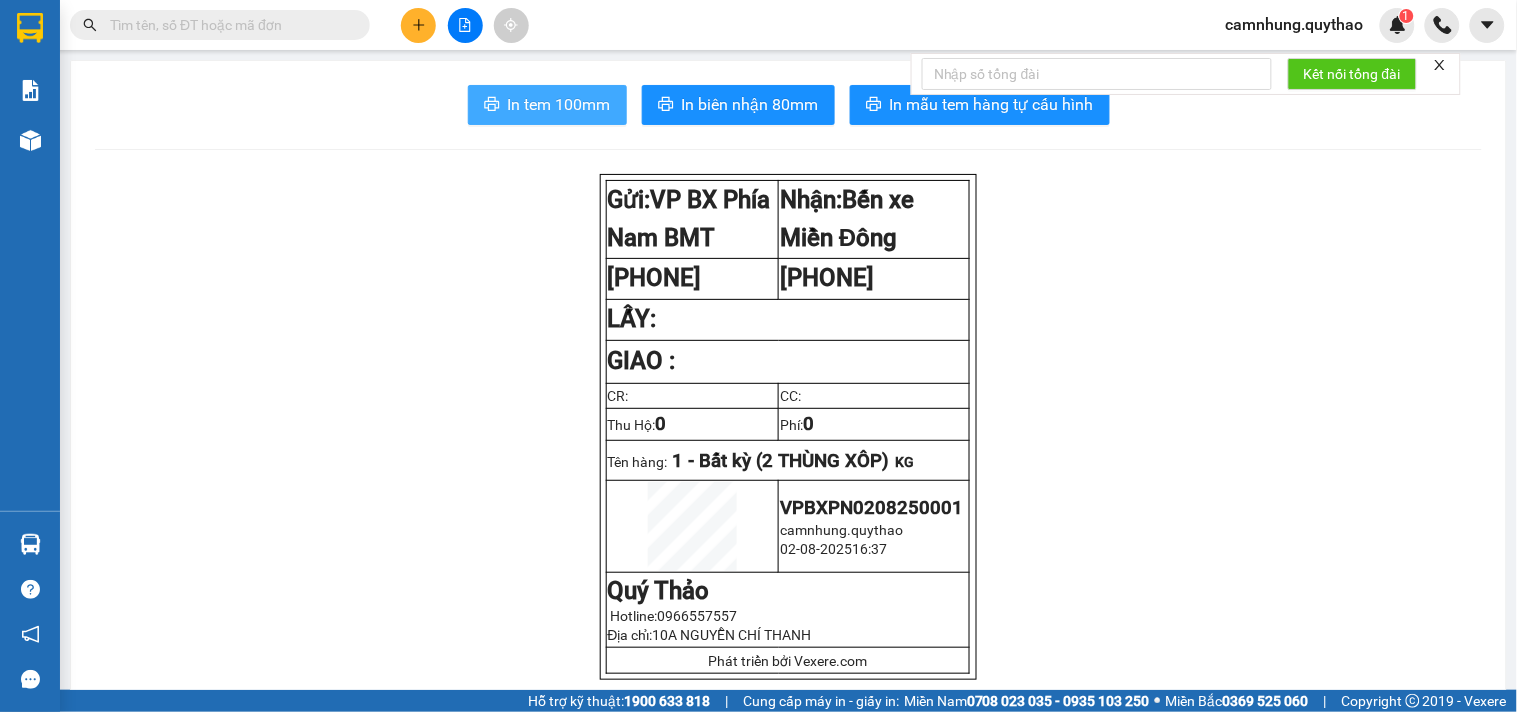 scroll, scrollTop: 0, scrollLeft: 0, axis: both 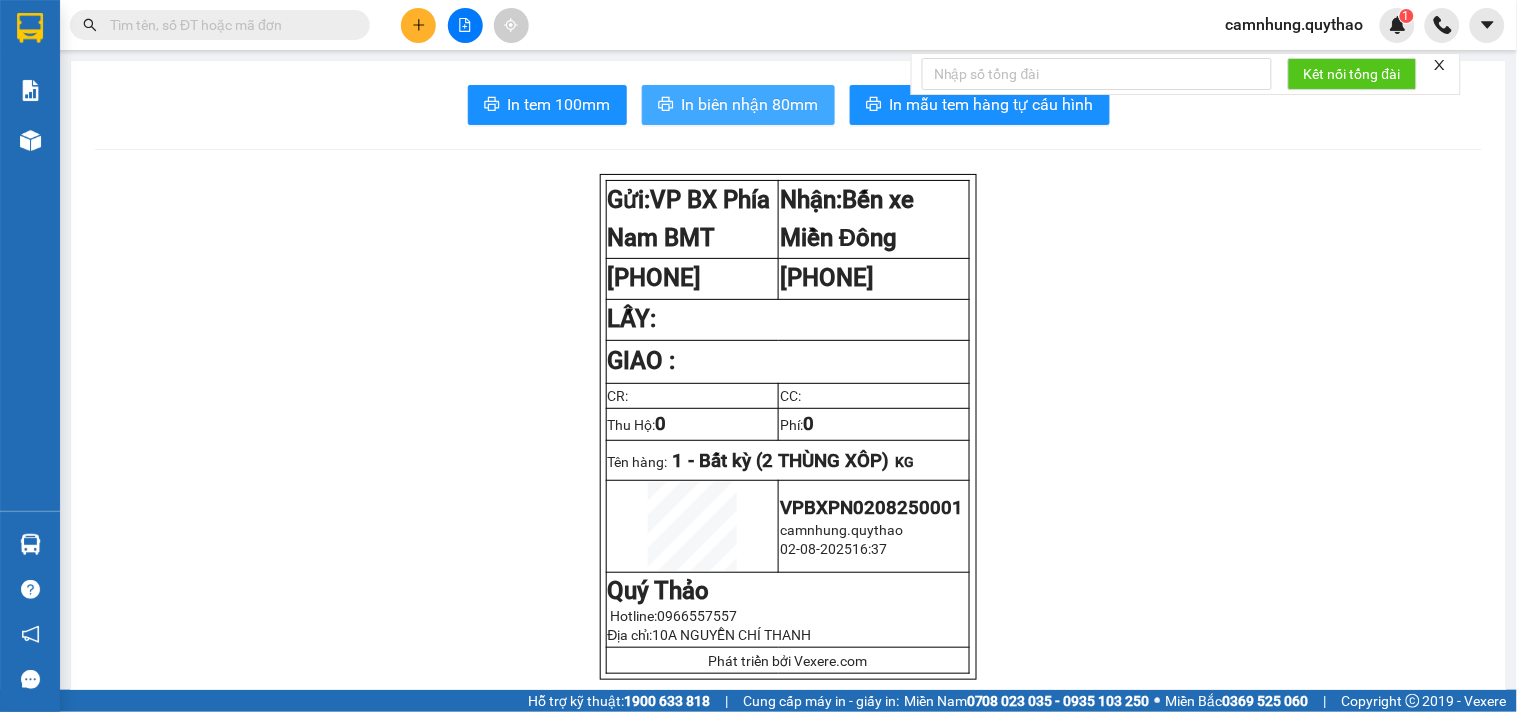 click on "In biên nhận 80mm" at bounding box center [750, 104] 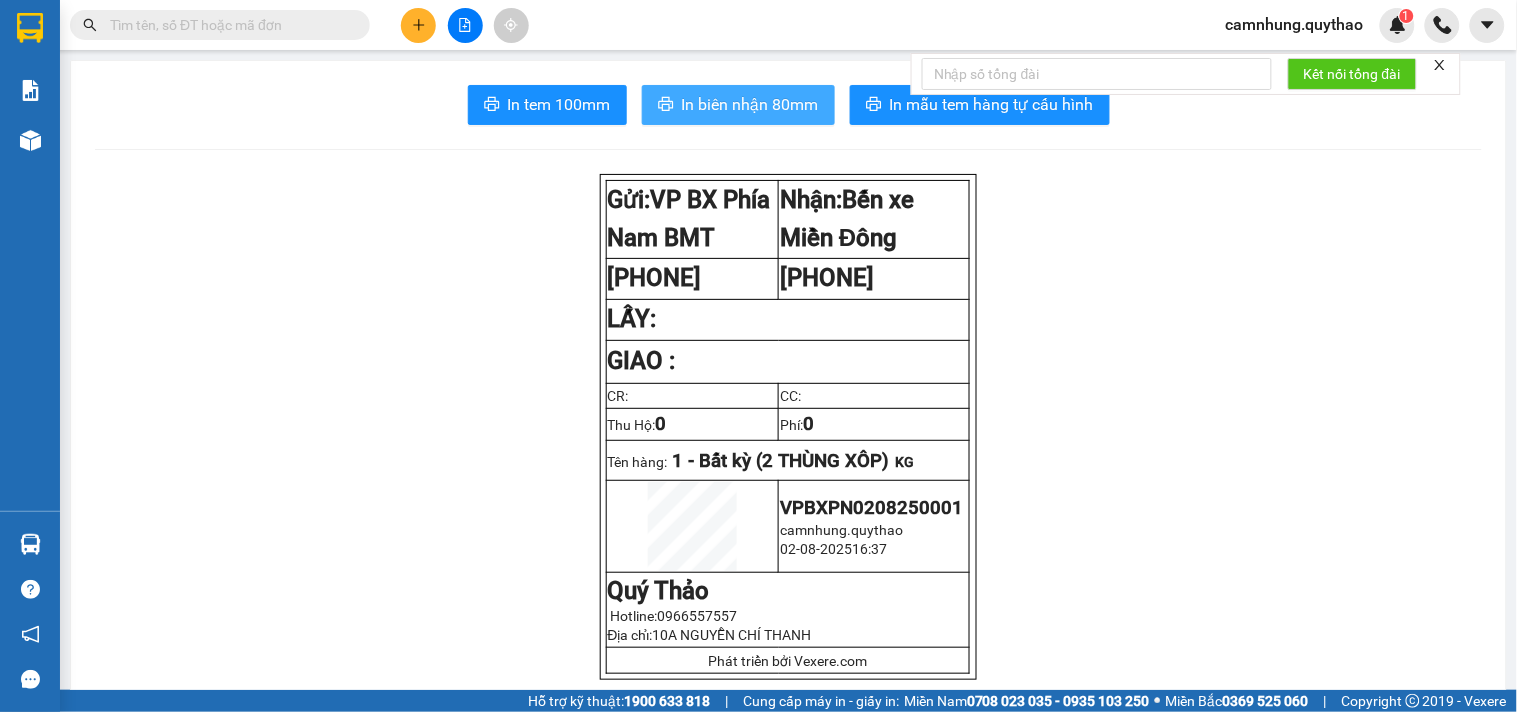 scroll, scrollTop: 0, scrollLeft: 0, axis: both 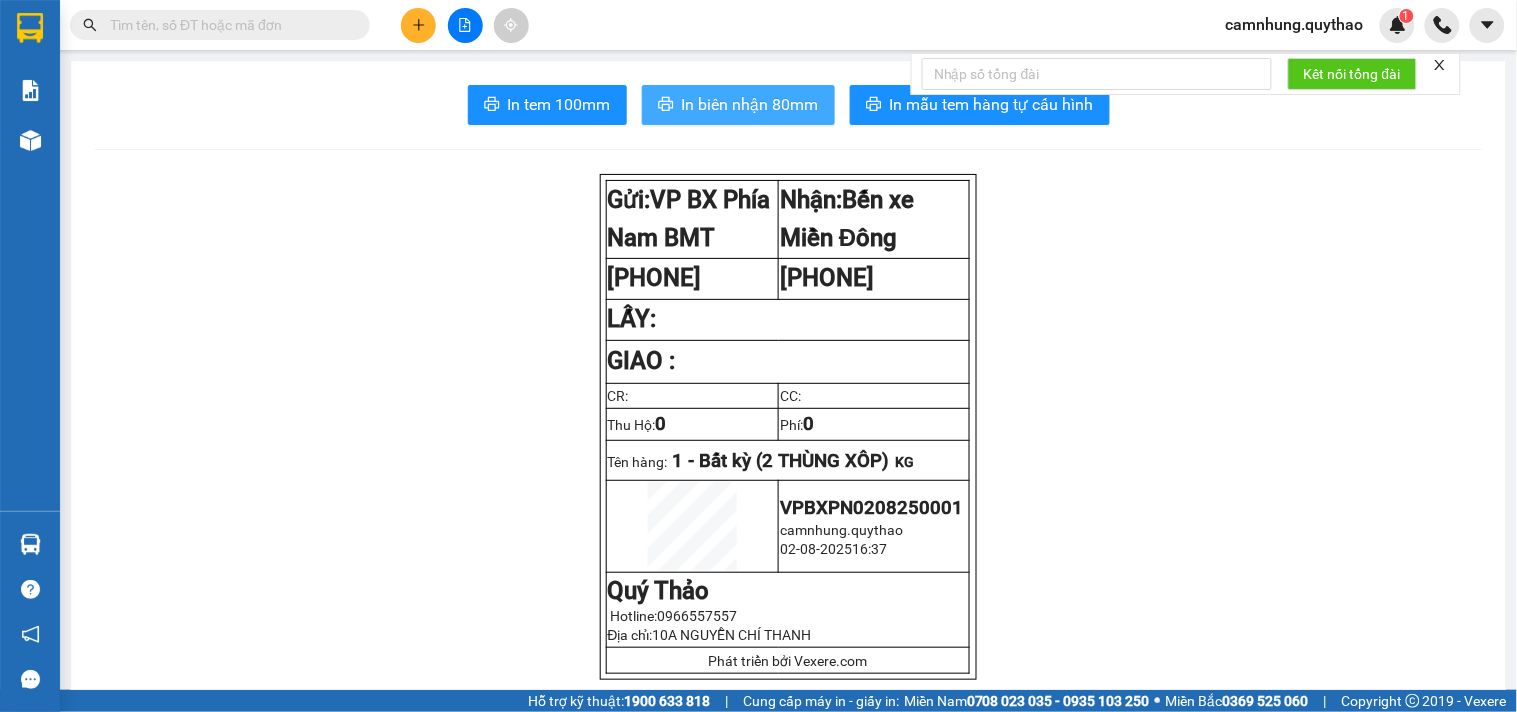 click on "In biên nhận 80mm" at bounding box center [750, 104] 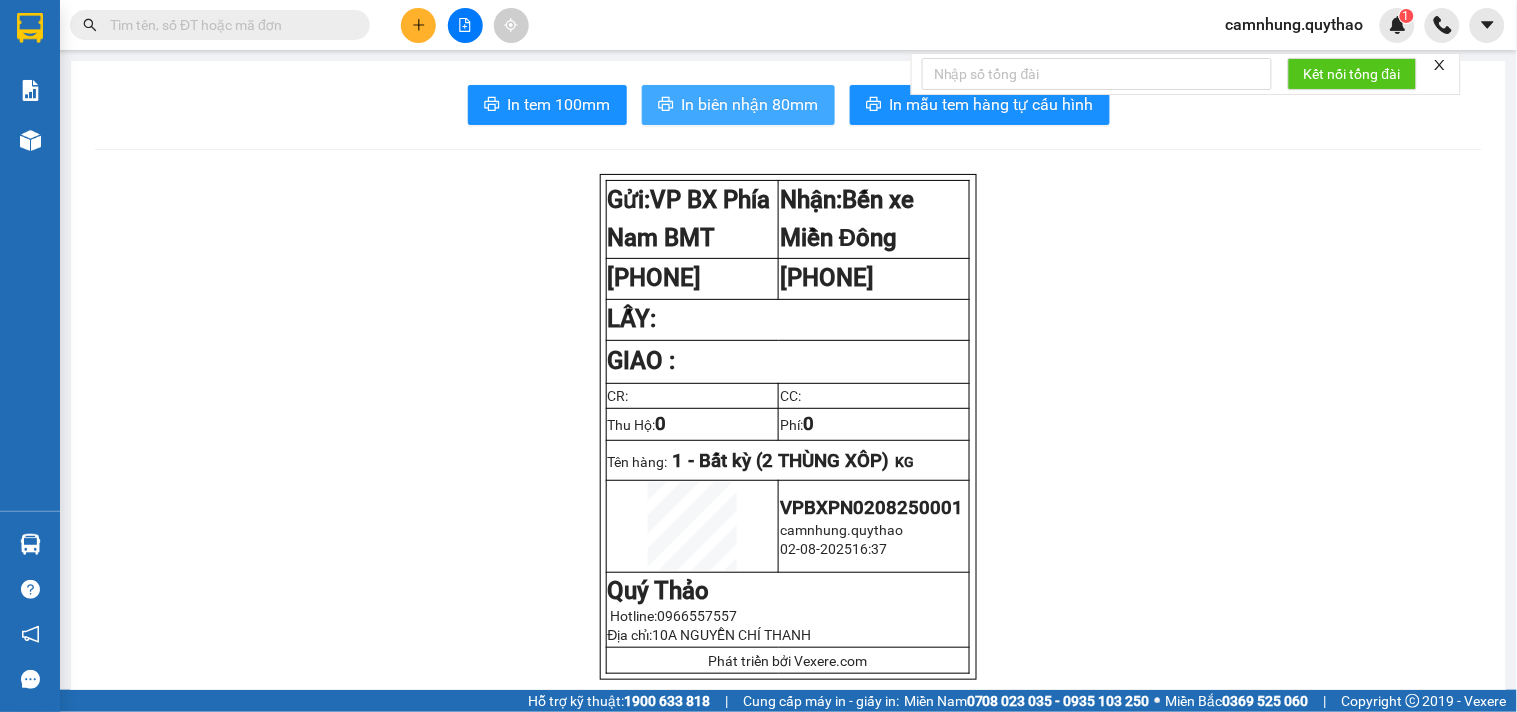 scroll, scrollTop: 0, scrollLeft: 0, axis: both 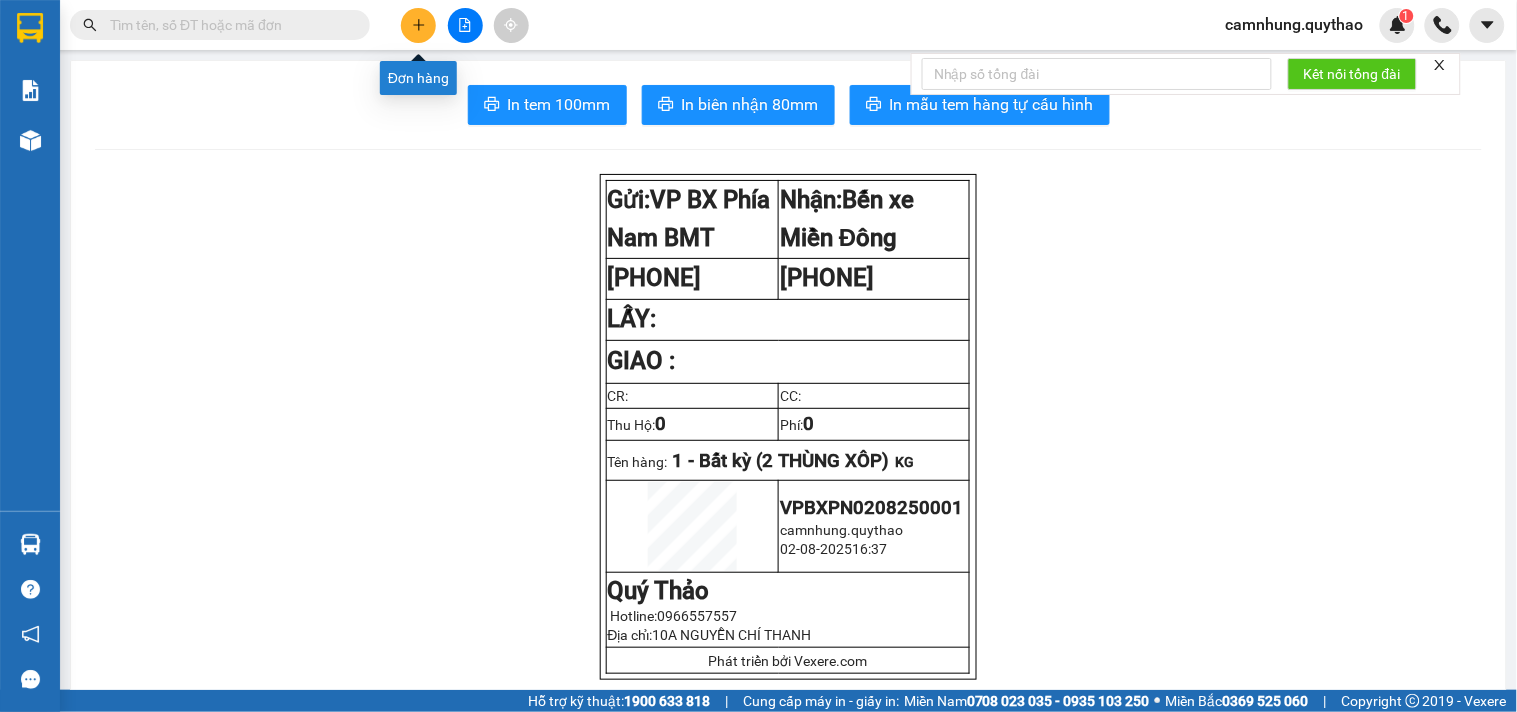 click at bounding box center [418, 25] 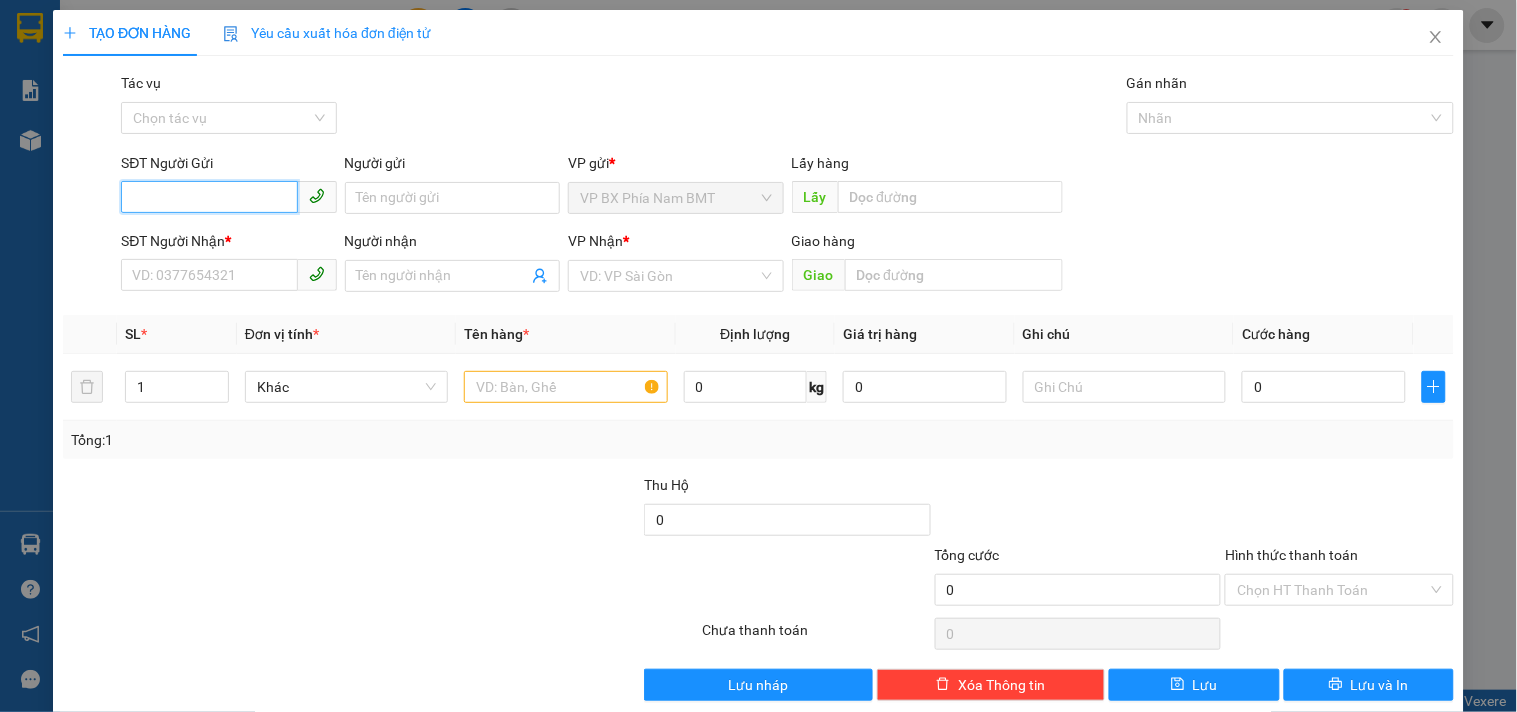 click on "SĐT Người Gửi" at bounding box center (209, 197) 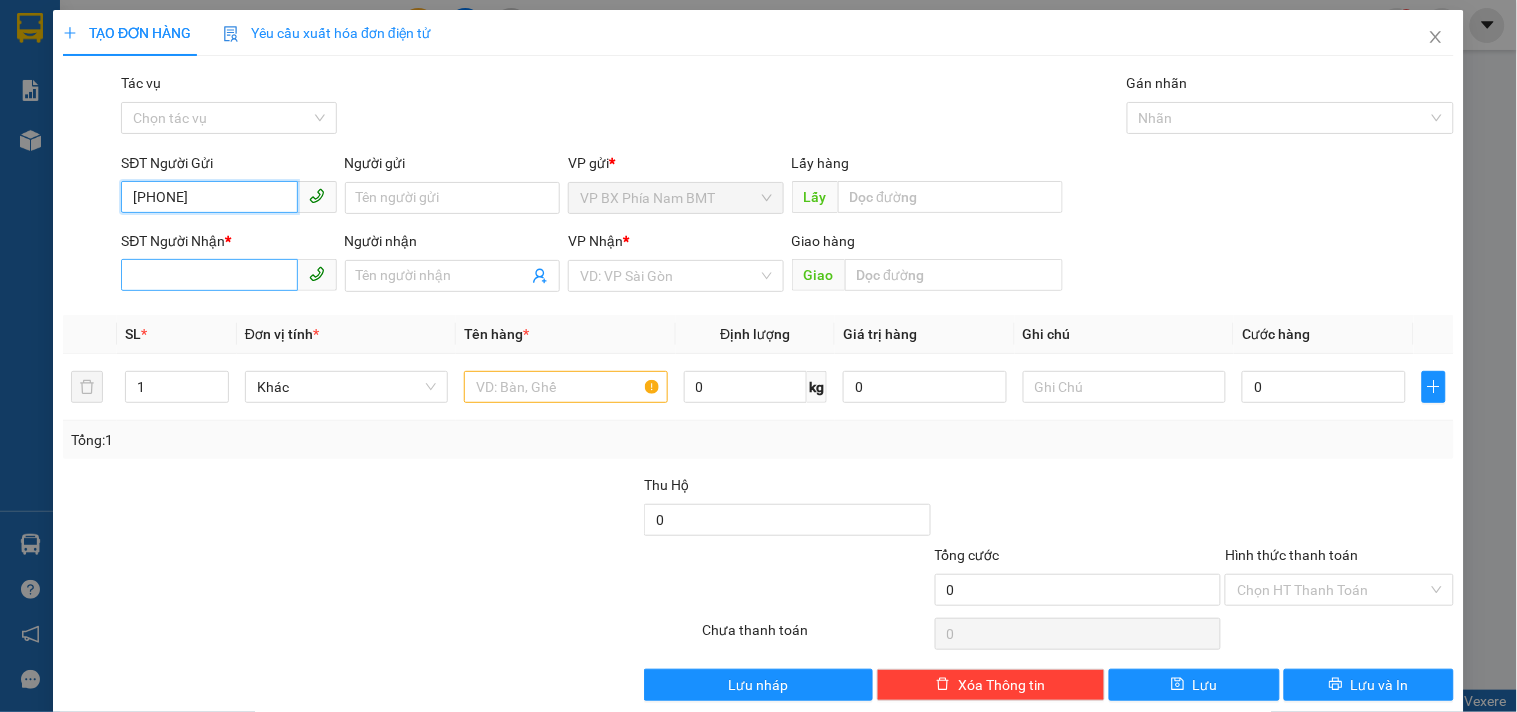 type on "[PHONE]" 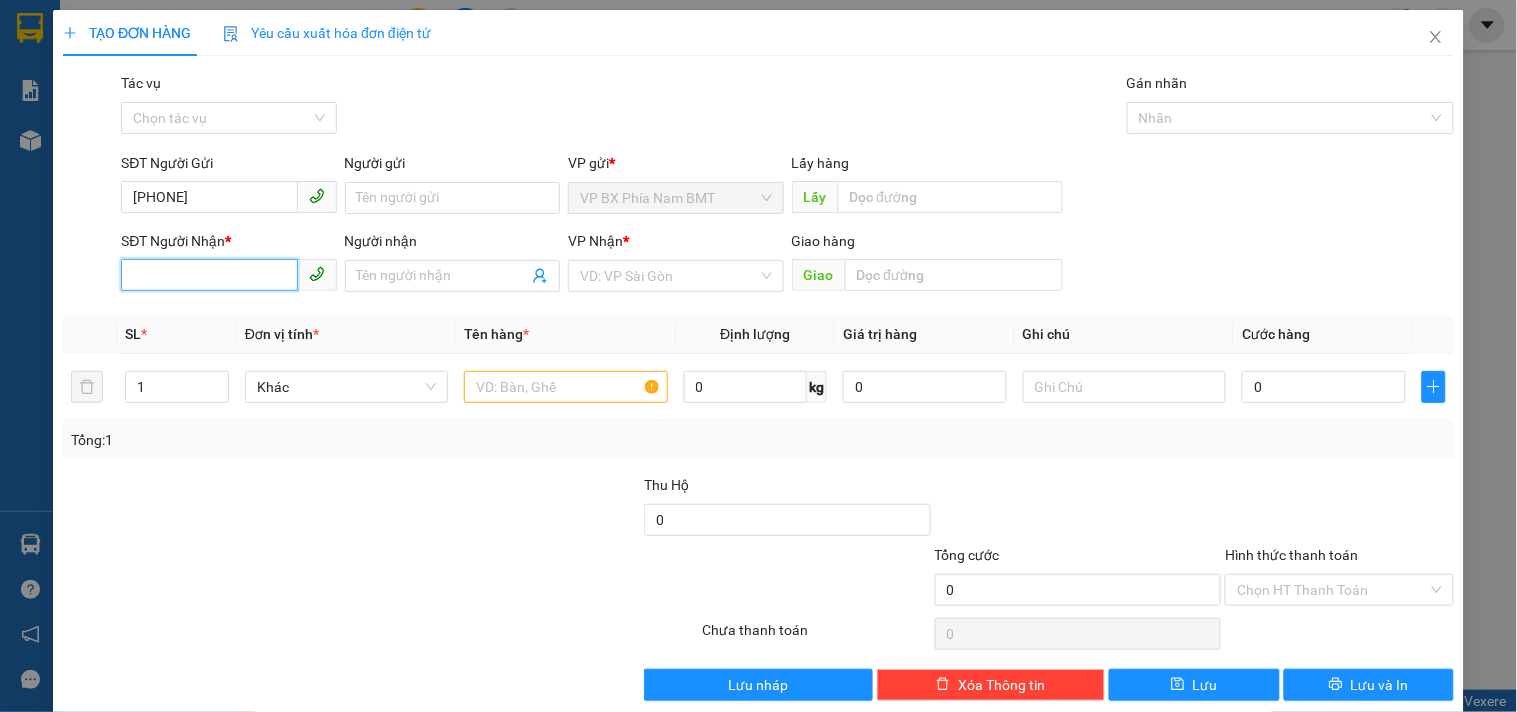 click on "SĐT Người Nhận  *" at bounding box center (209, 275) 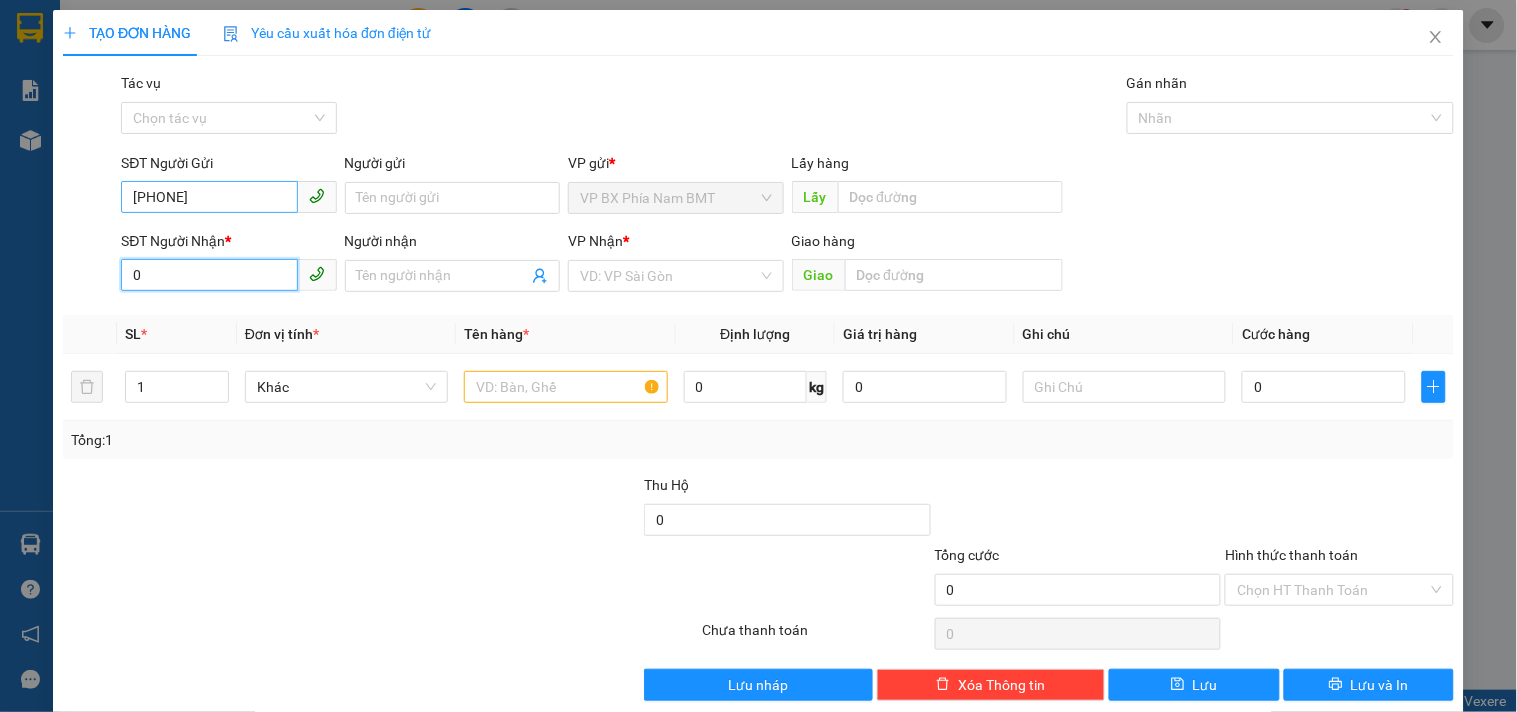 type on "0" 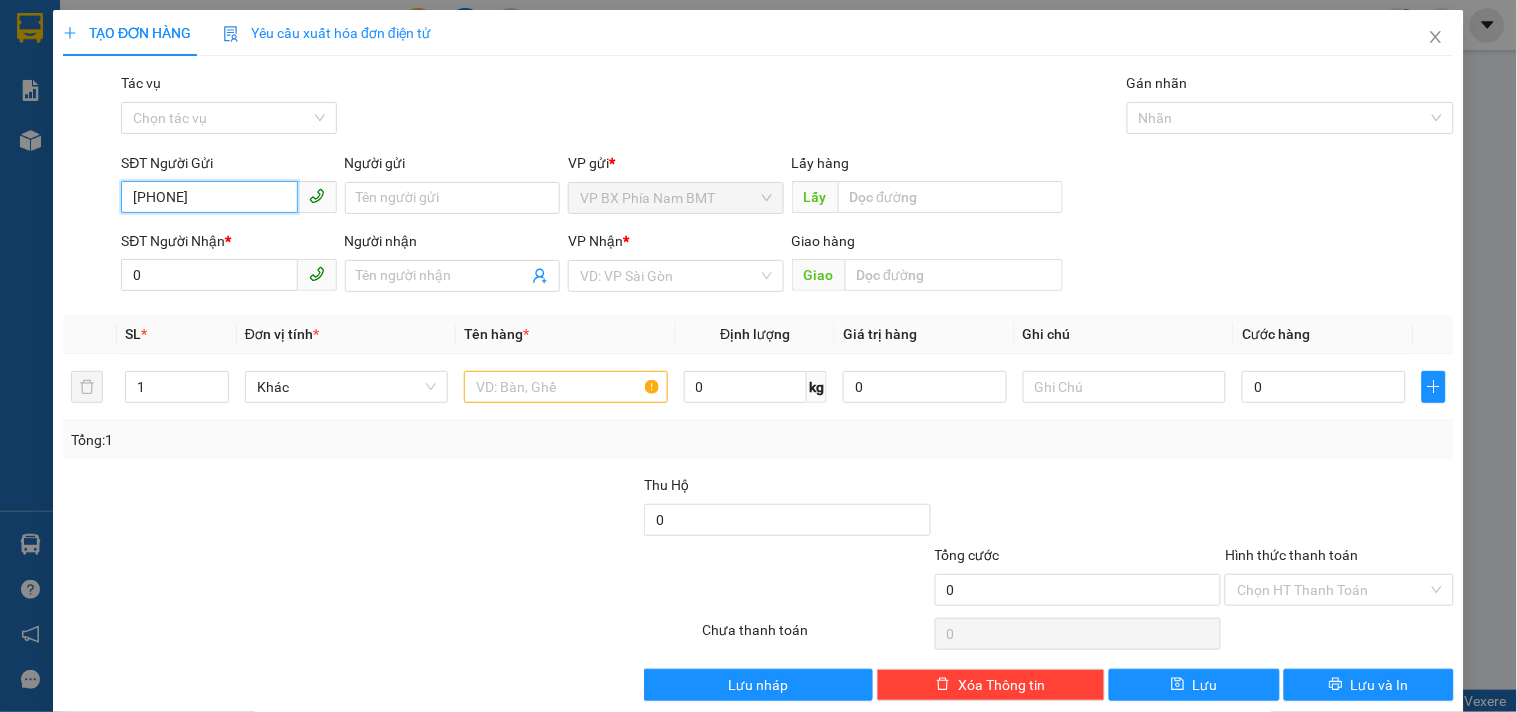 drag, startPoint x: 232, startPoint y: 200, endPoint x: 132, endPoint y: 206, distance: 100.17984 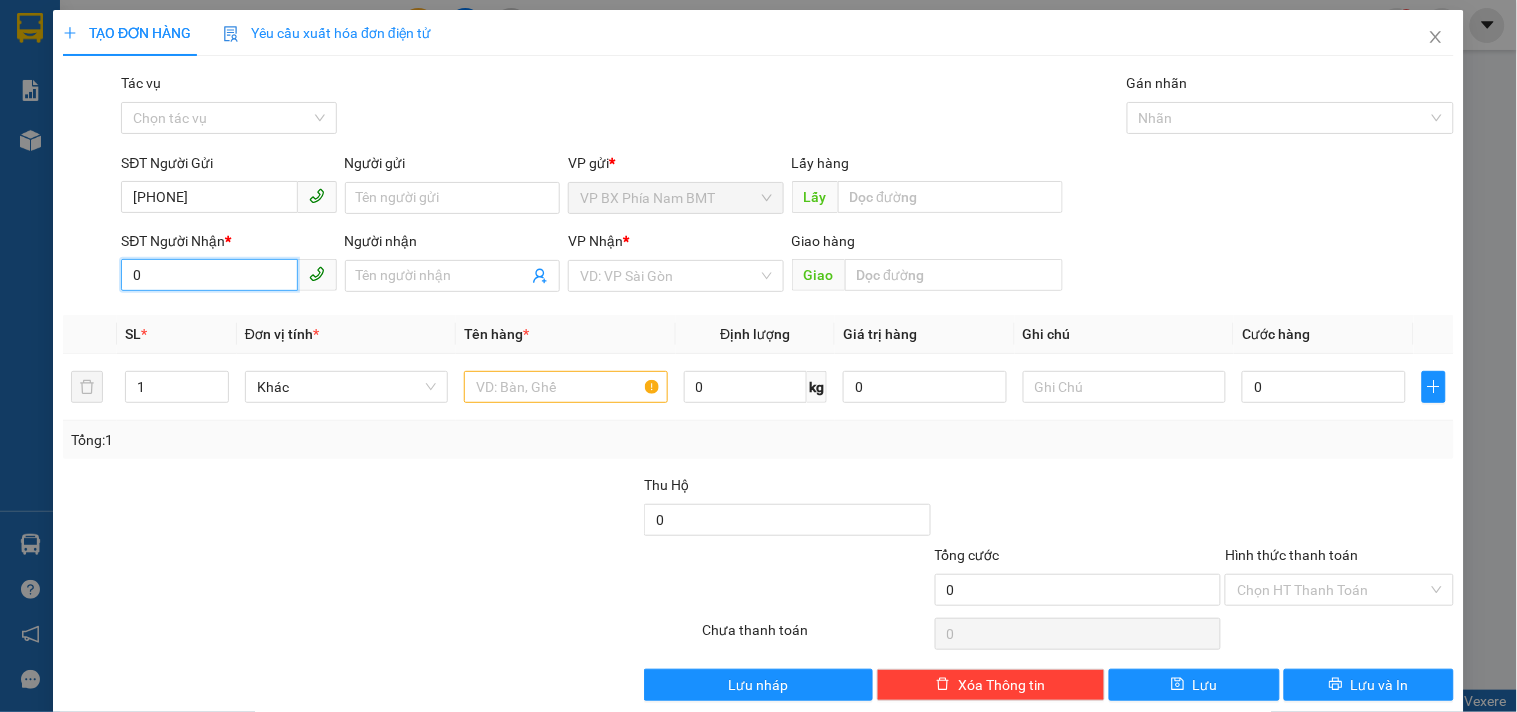 click on "0" at bounding box center [209, 275] 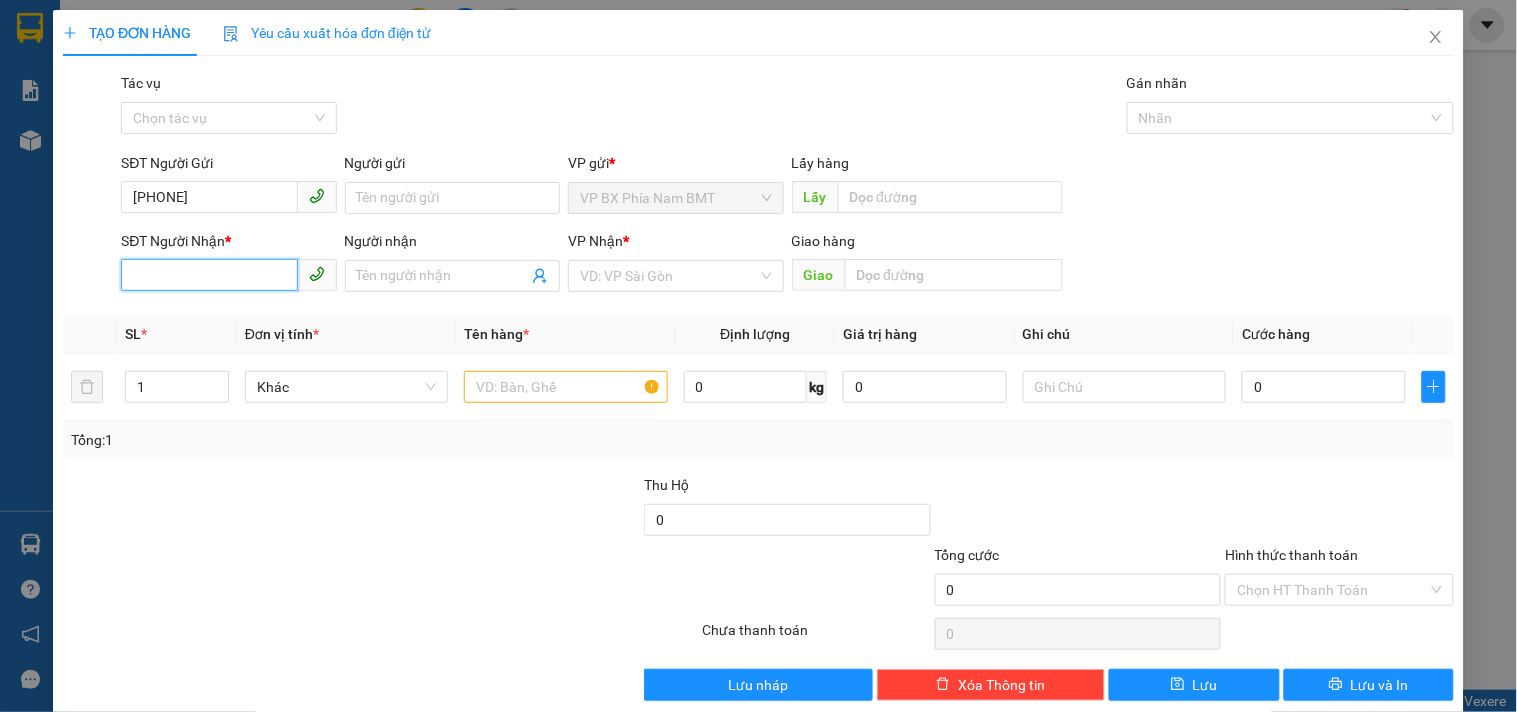 paste on "[PHONE]" 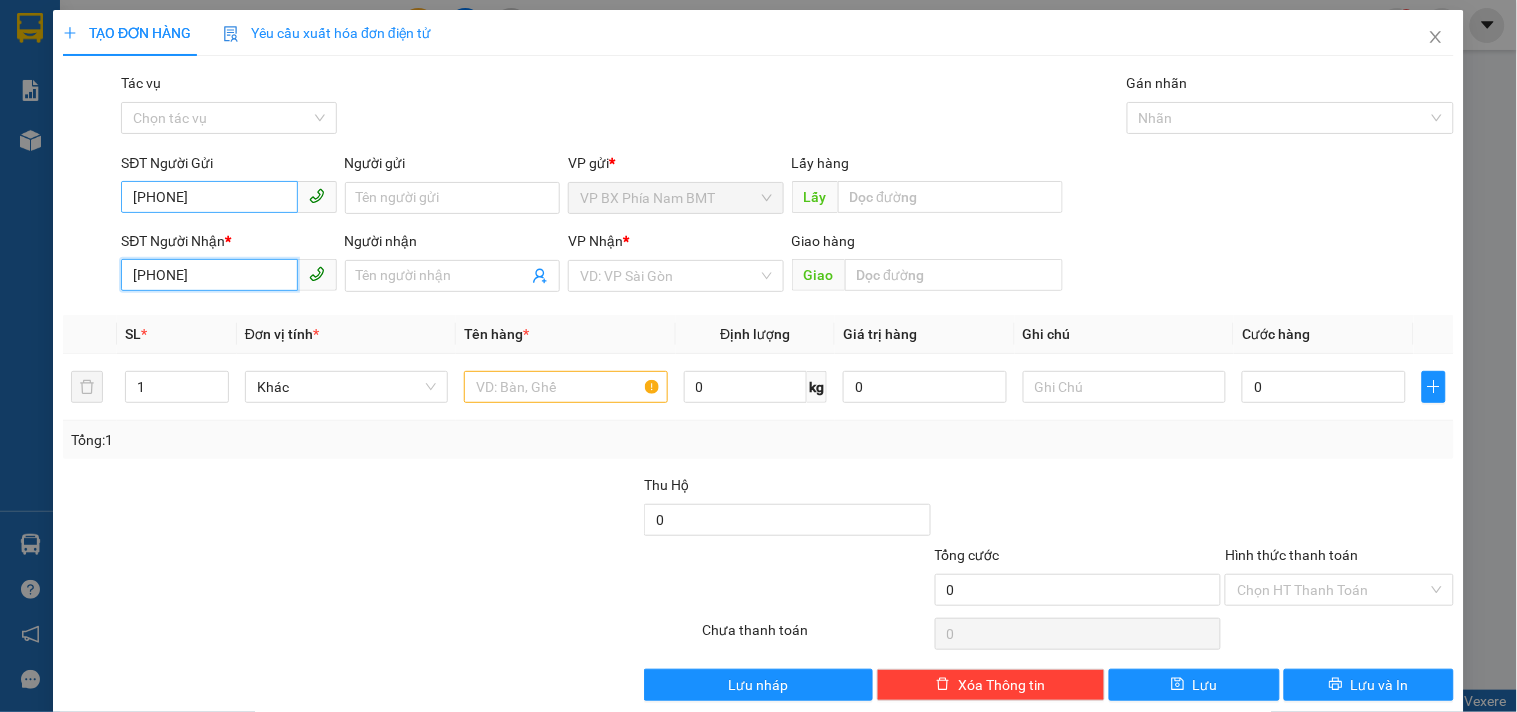 type on "[PHONE]" 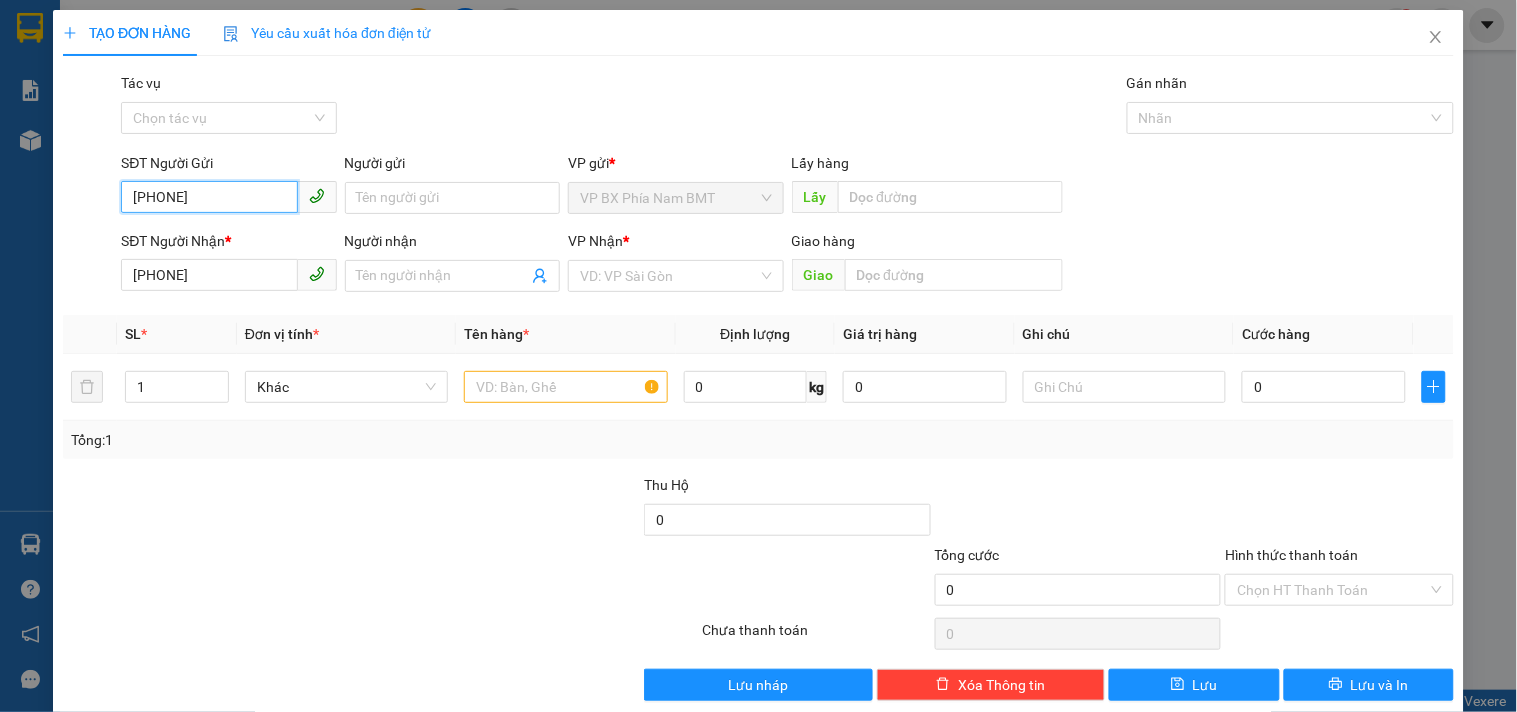 drag, startPoint x: 216, startPoint y: 204, endPoint x: 18, endPoint y: 196, distance: 198.16154 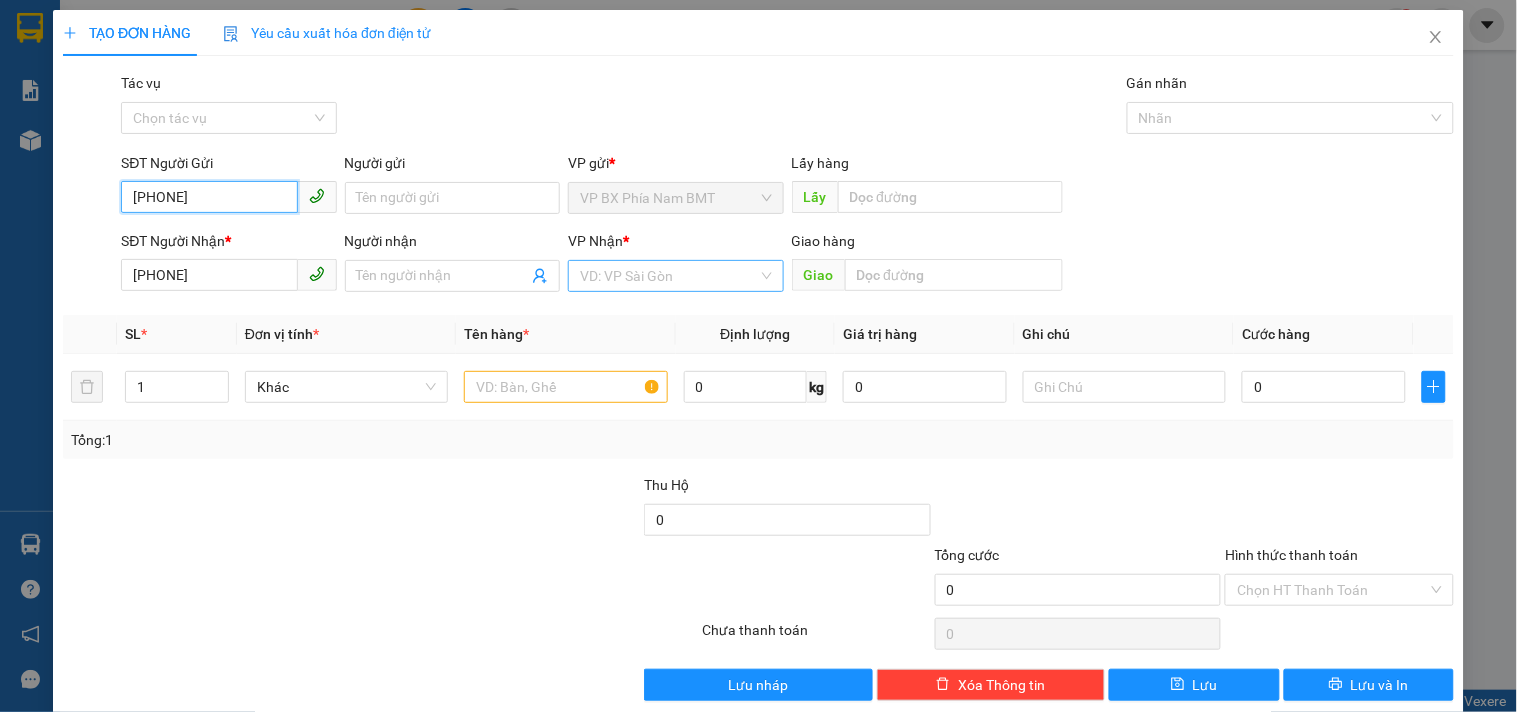 type on "[PHONE]" 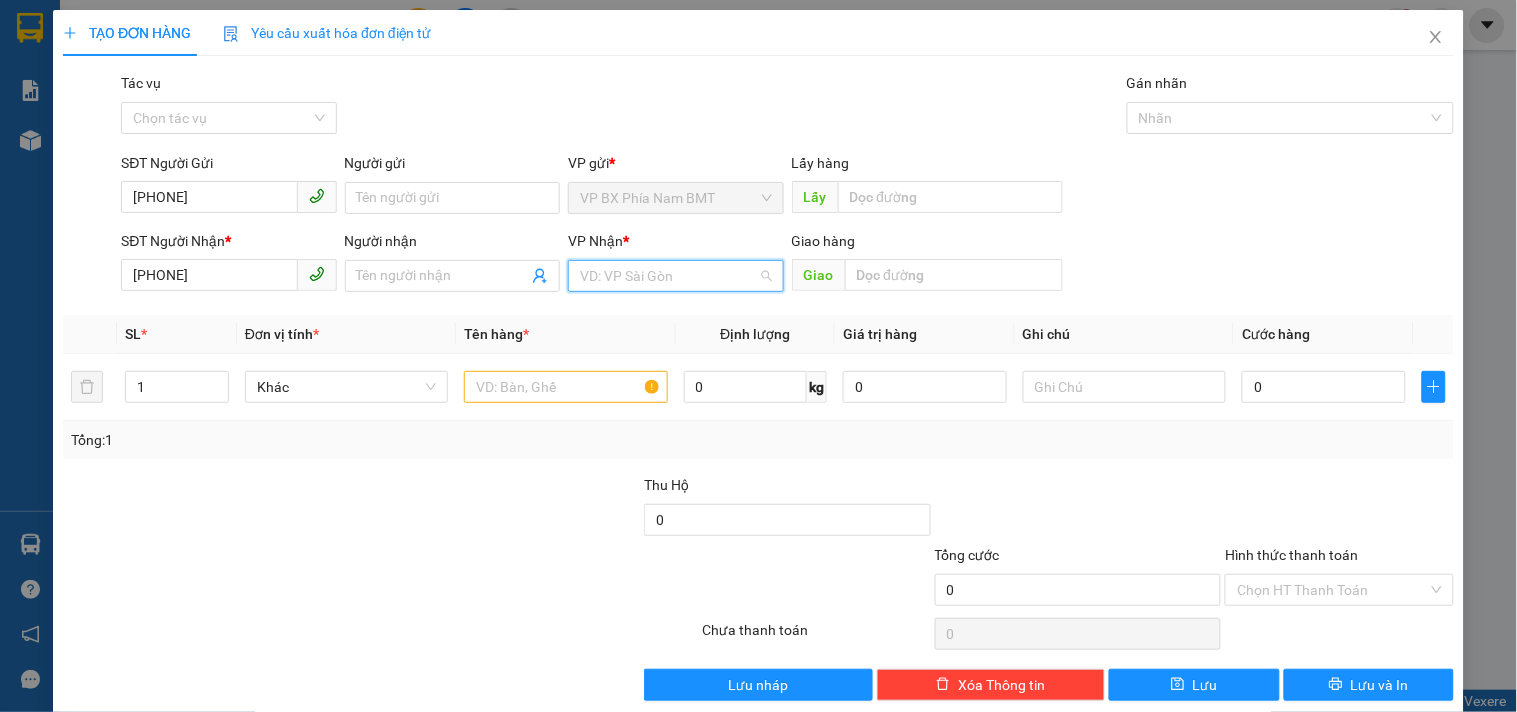 drag, startPoint x: 606, startPoint y: 274, endPoint x: 645, endPoint y: 293, distance: 43.382023 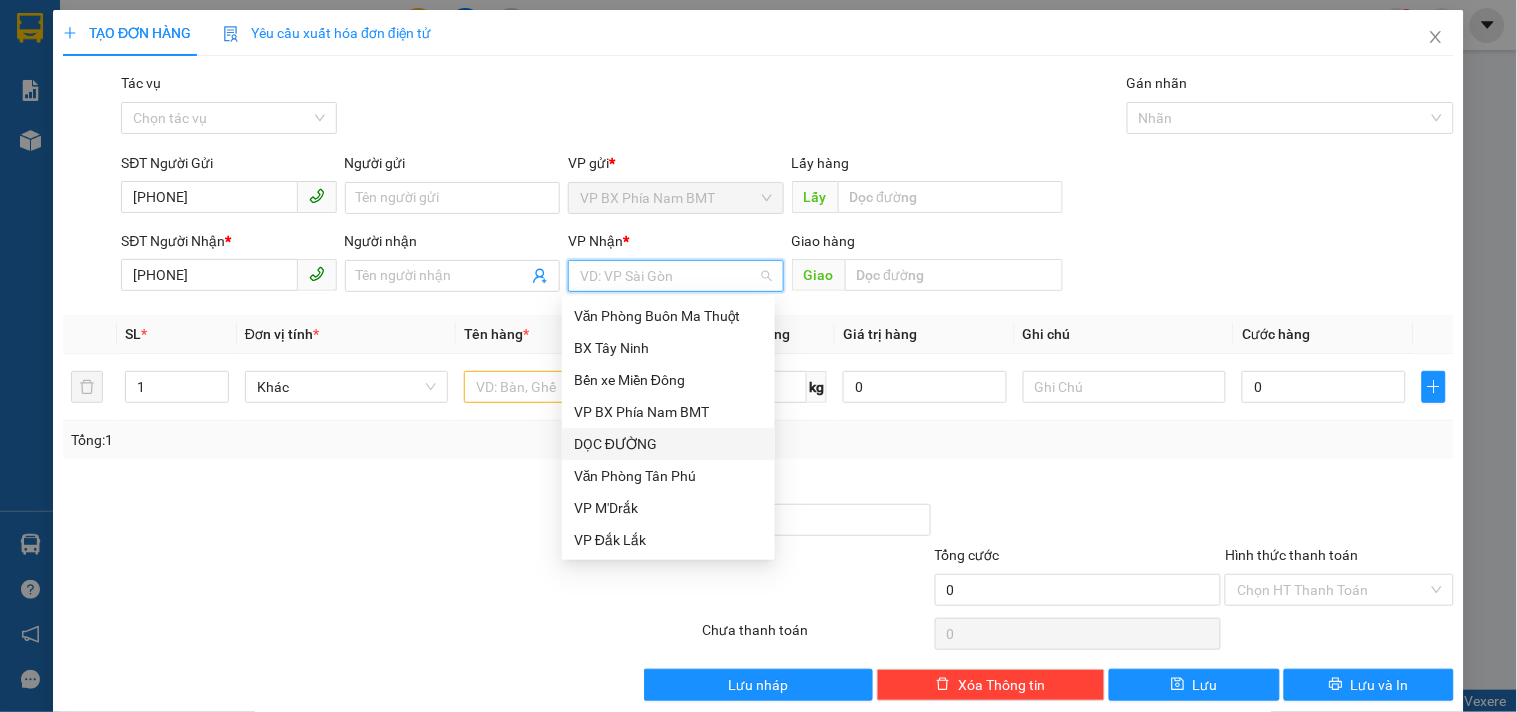 click on "DỌC ĐƯỜNG" at bounding box center (668, 444) 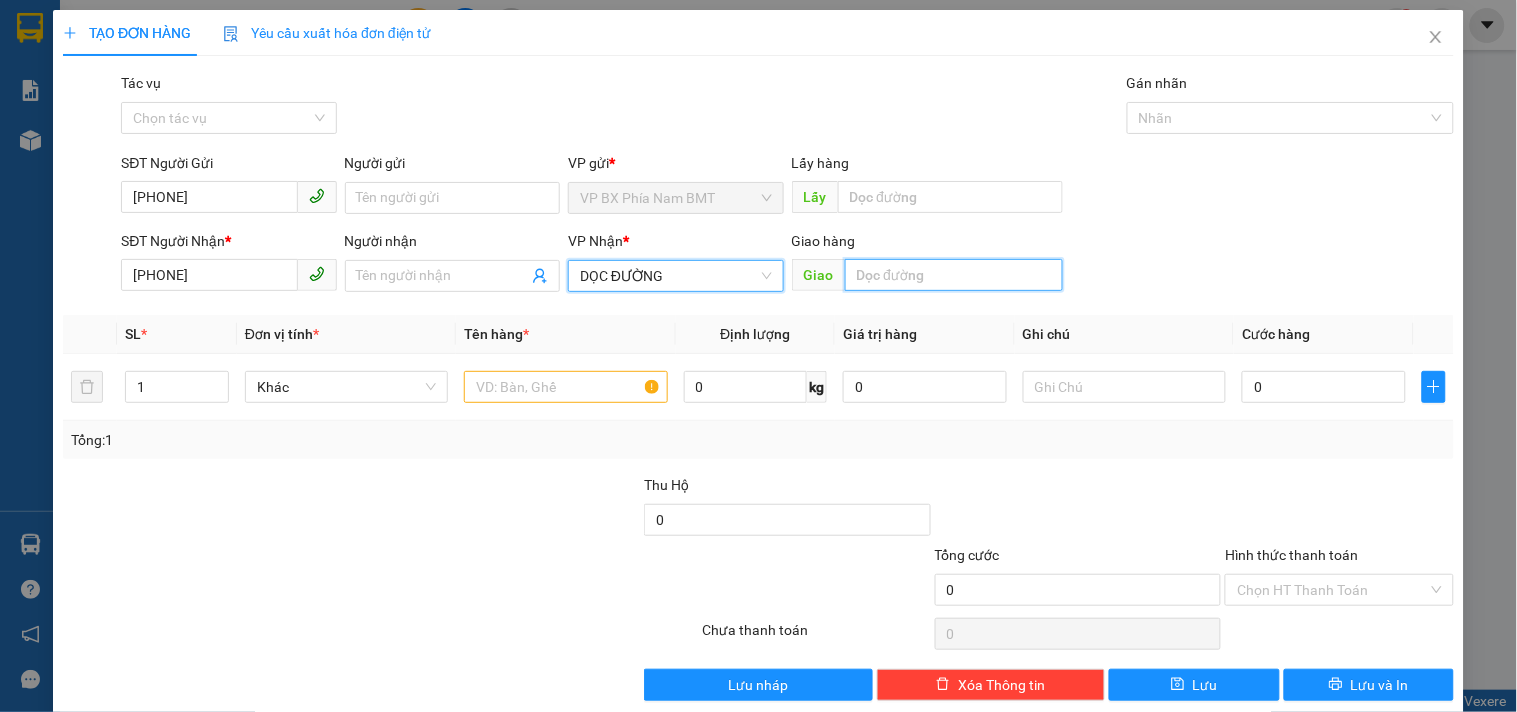 drag, startPoint x: 898, startPoint y: 281, endPoint x: 876, endPoint y: 271, distance: 24.166092 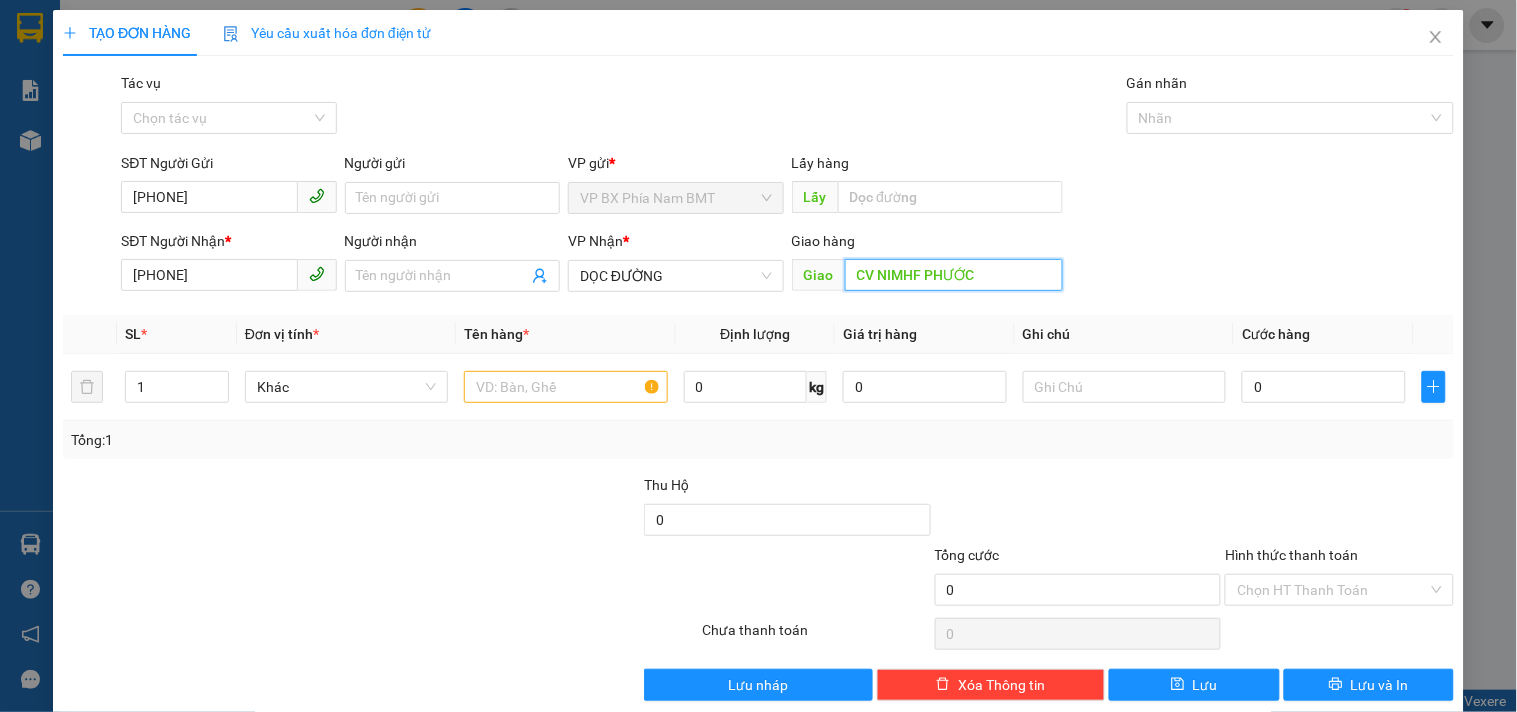 click on "CV NIMHF PHƯỚC" at bounding box center [954, 275] 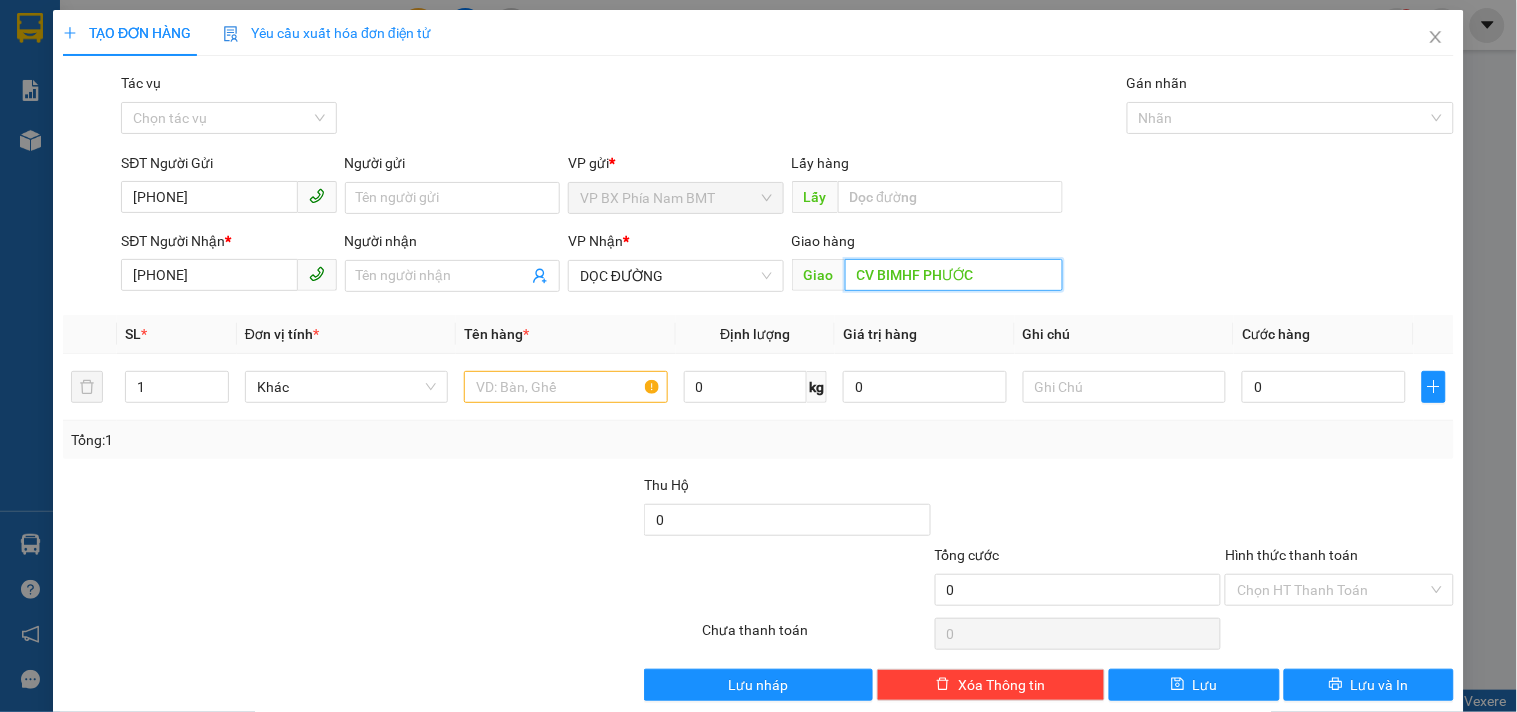 drag, startPoint x: 907, startPoint y: 274, endPoint x: 918, endPoint y: 272, distance: 11.18034 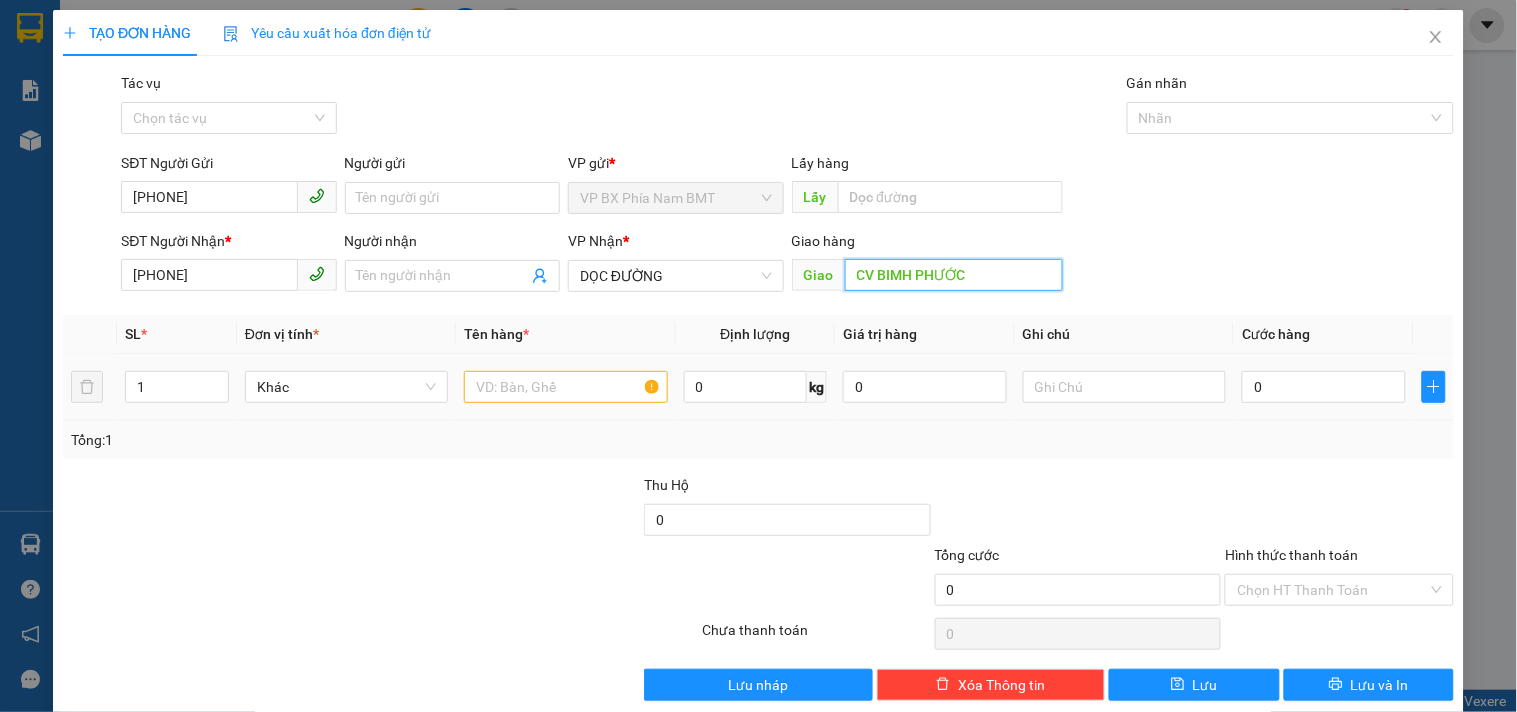 type on "CV BIMH PHƯỚC" 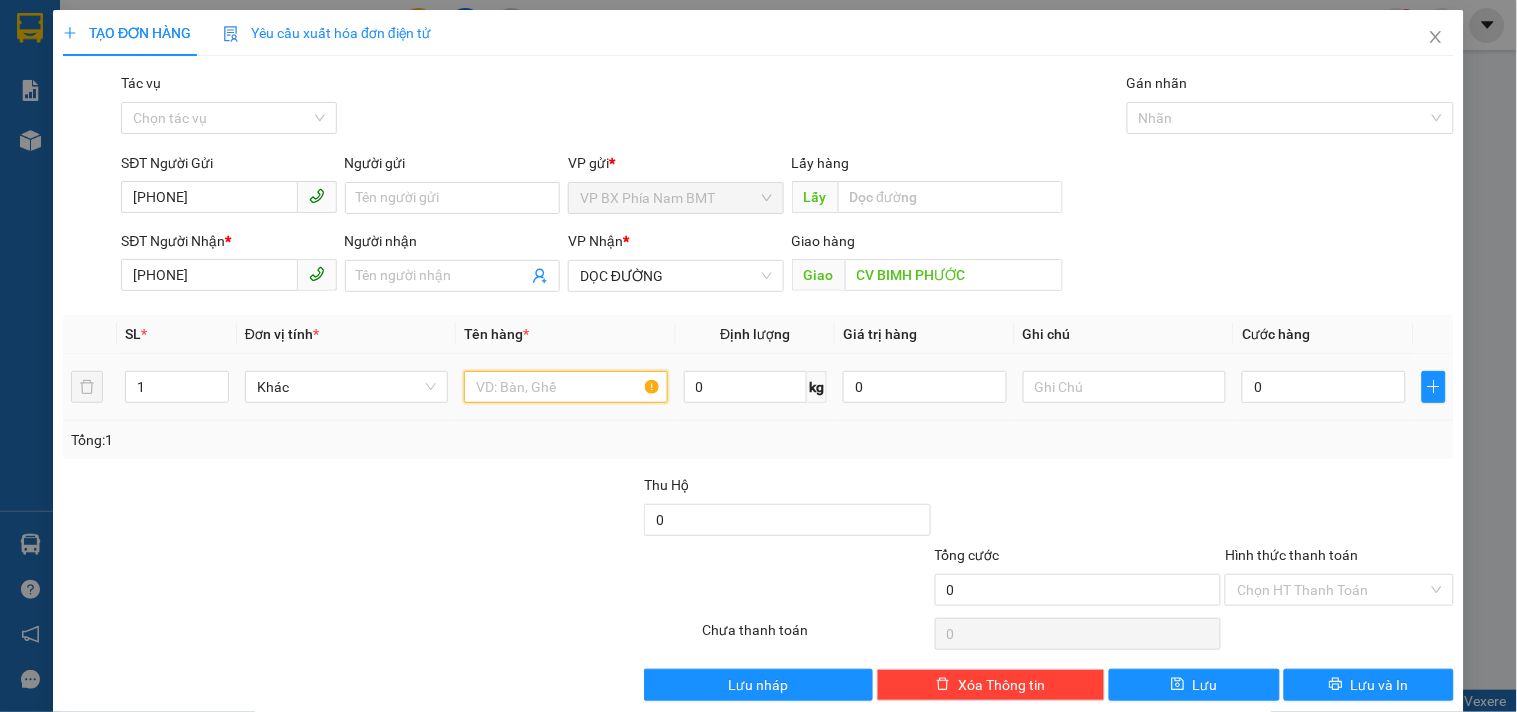 click at bounding box center [565, 387] 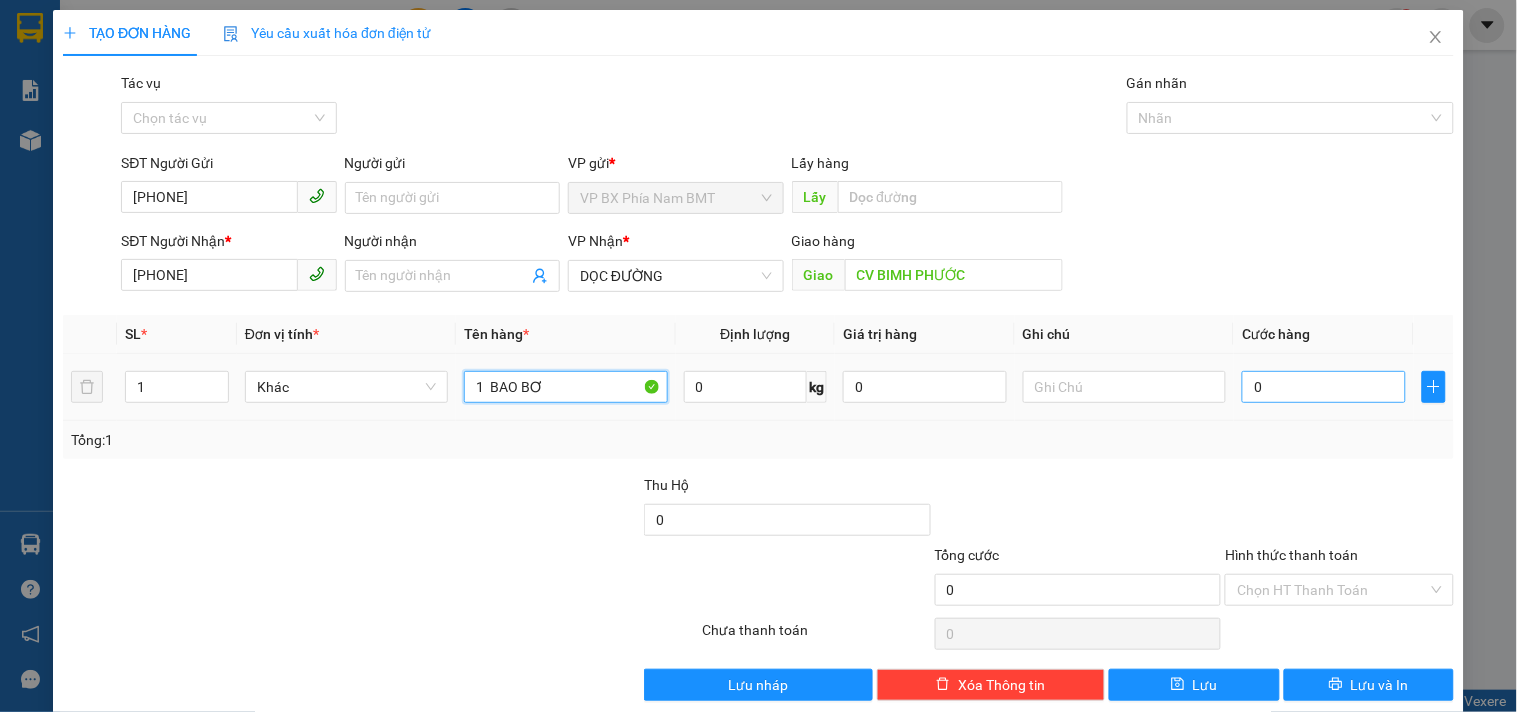 type on "1  BAO BƠ" 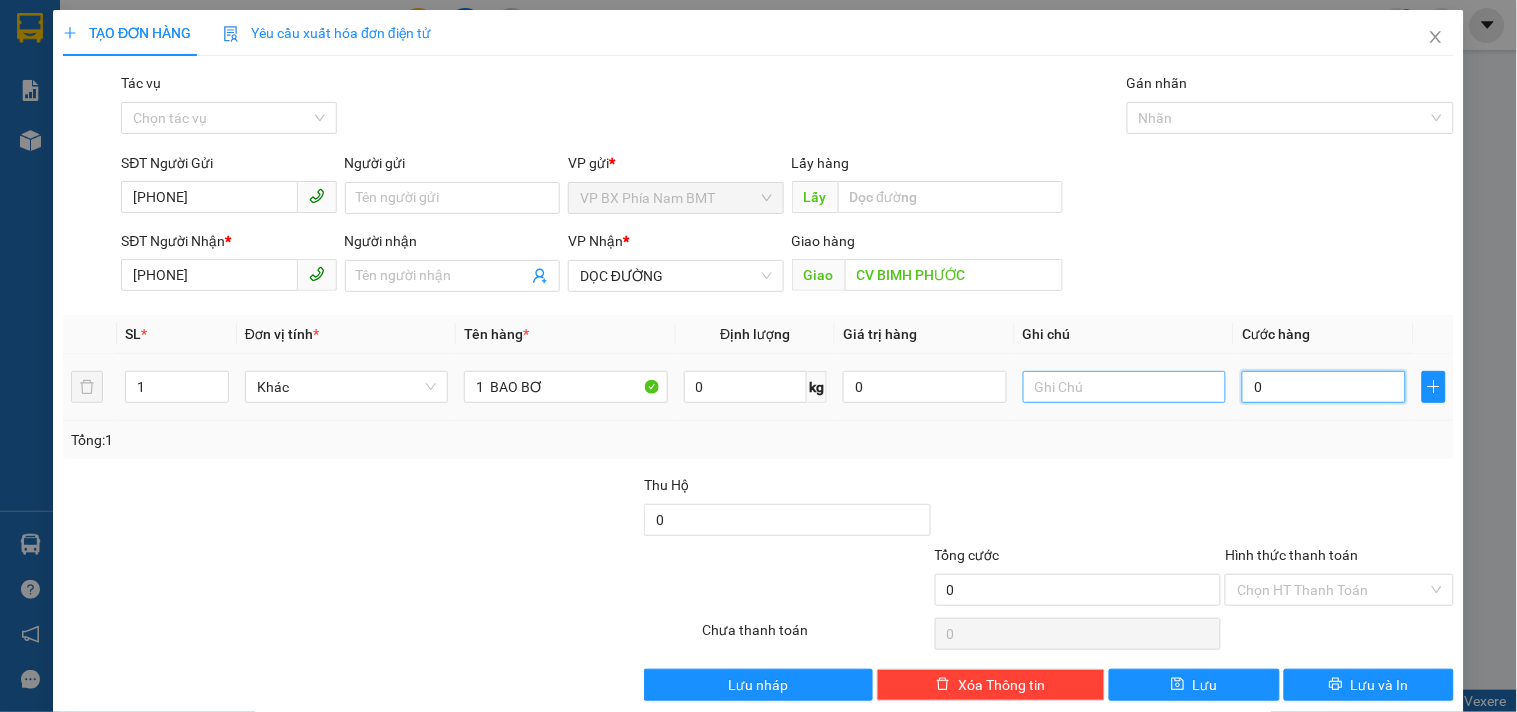 drag, startPoint x: 1258, startPoint y: 390, endPoint x: 1166, endPoint y: 376, distance: 93.05912 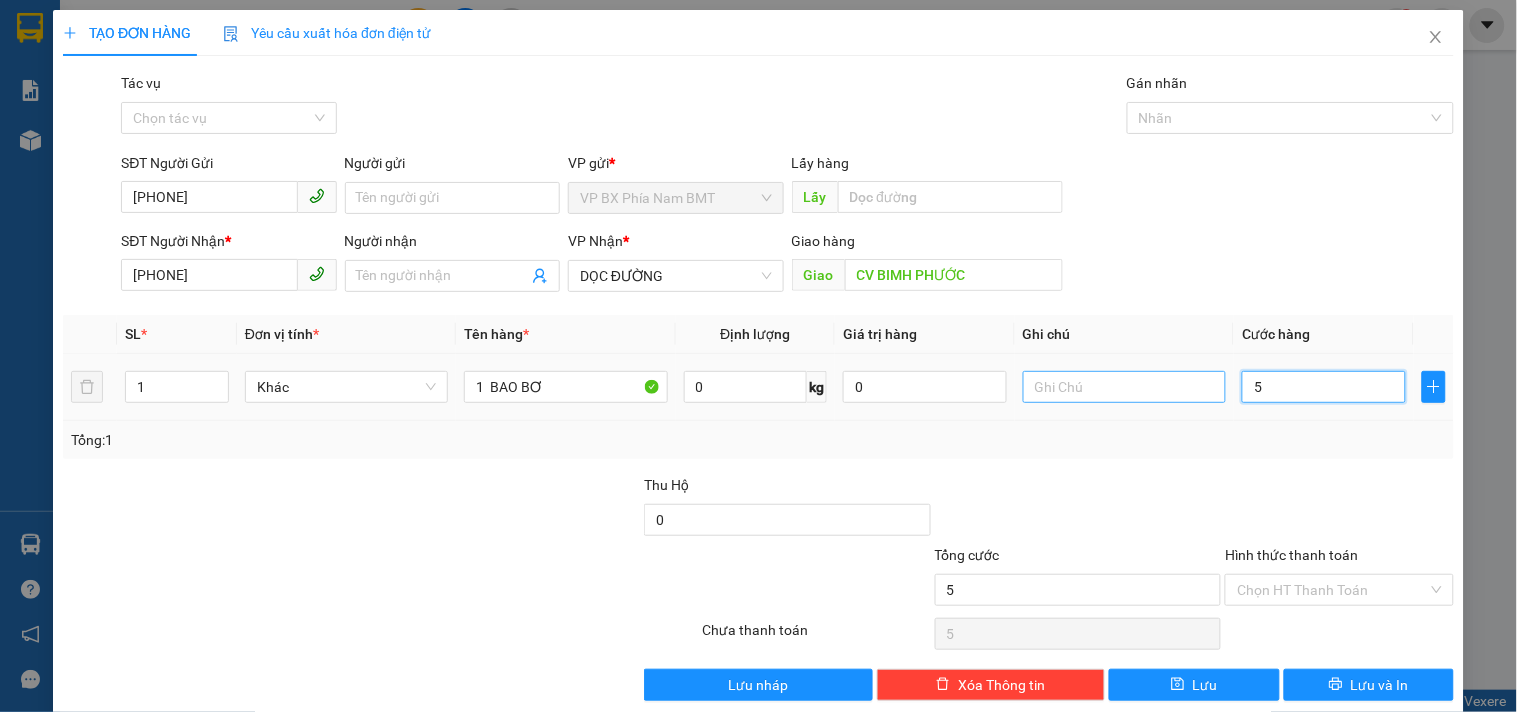 type on "50" 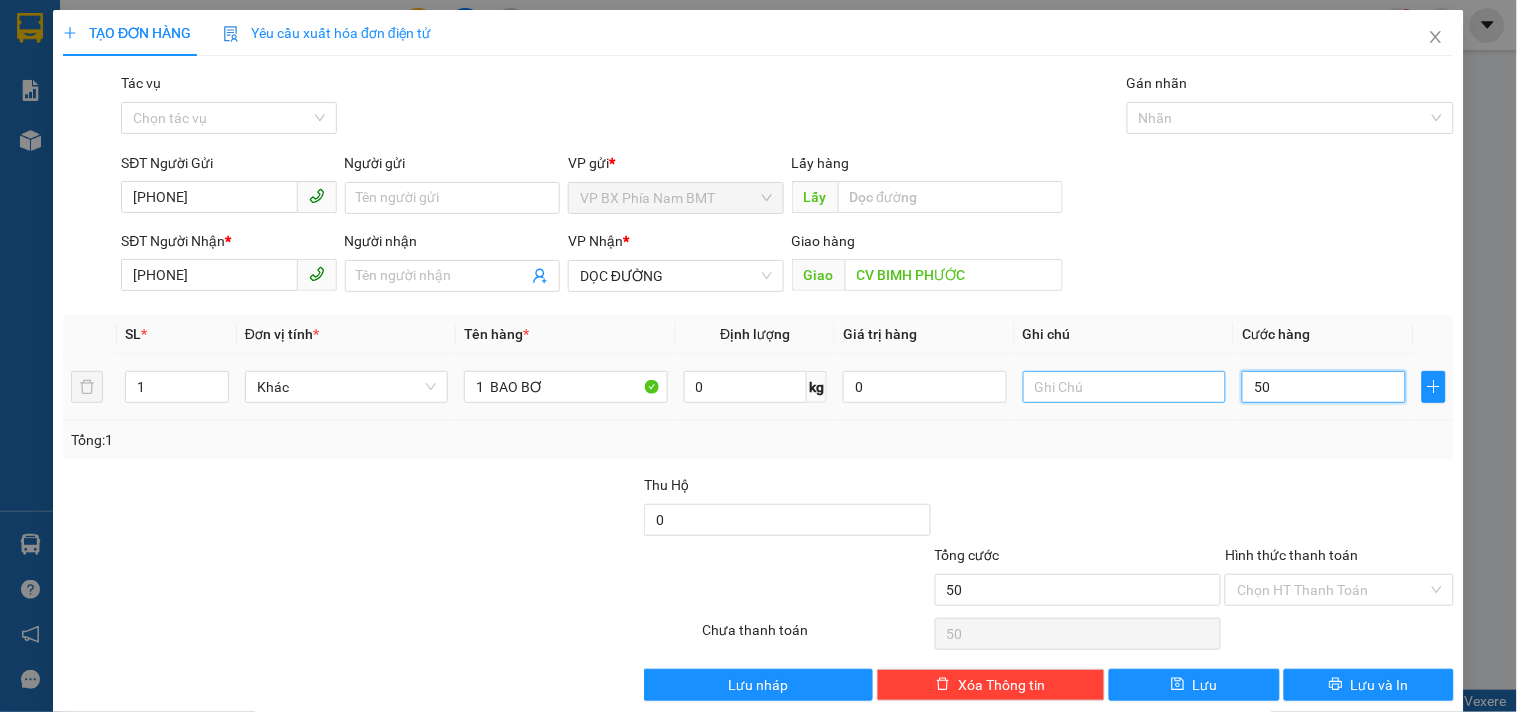 type on "500" 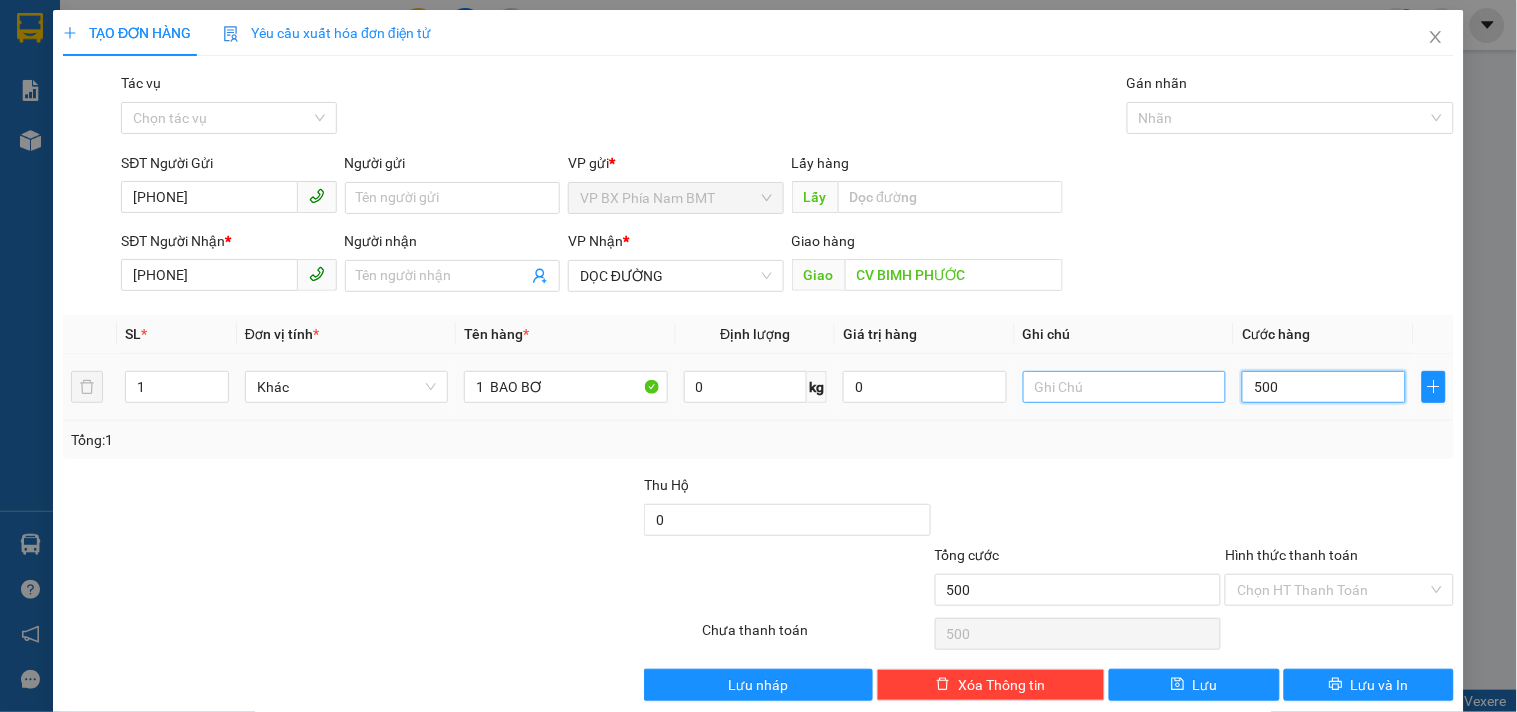 type on "5.000" 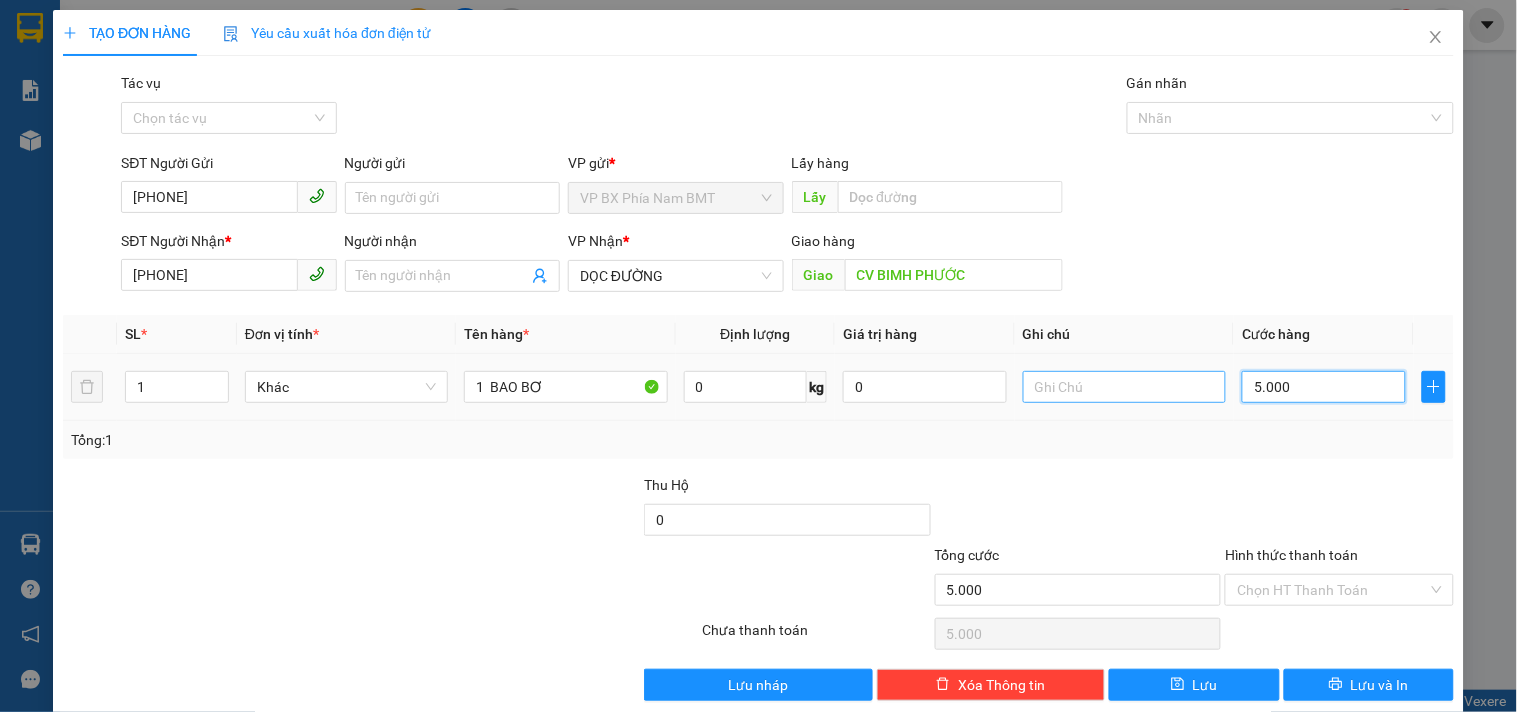 type on "50.000" 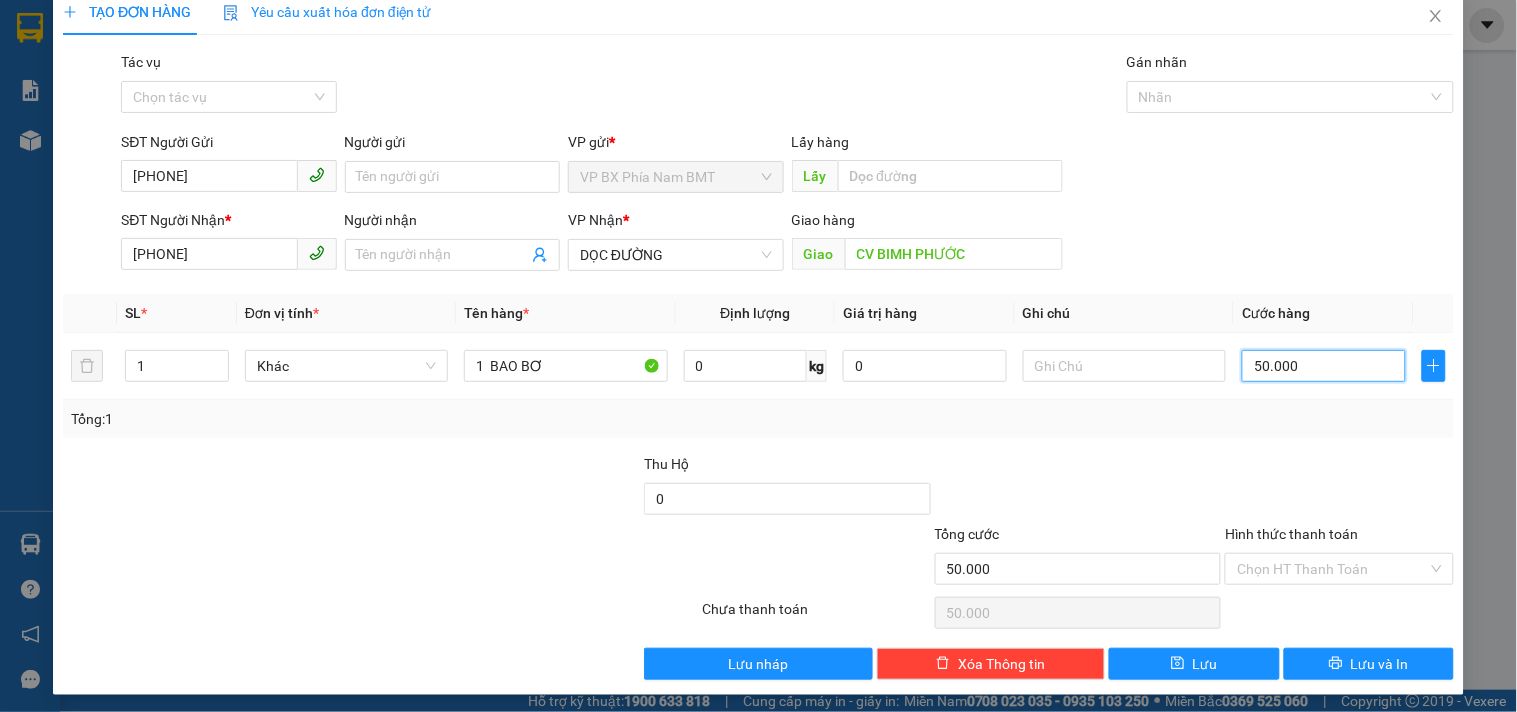 scroll, scrollTop: 27, scrollLeft: 0, axis: vertical 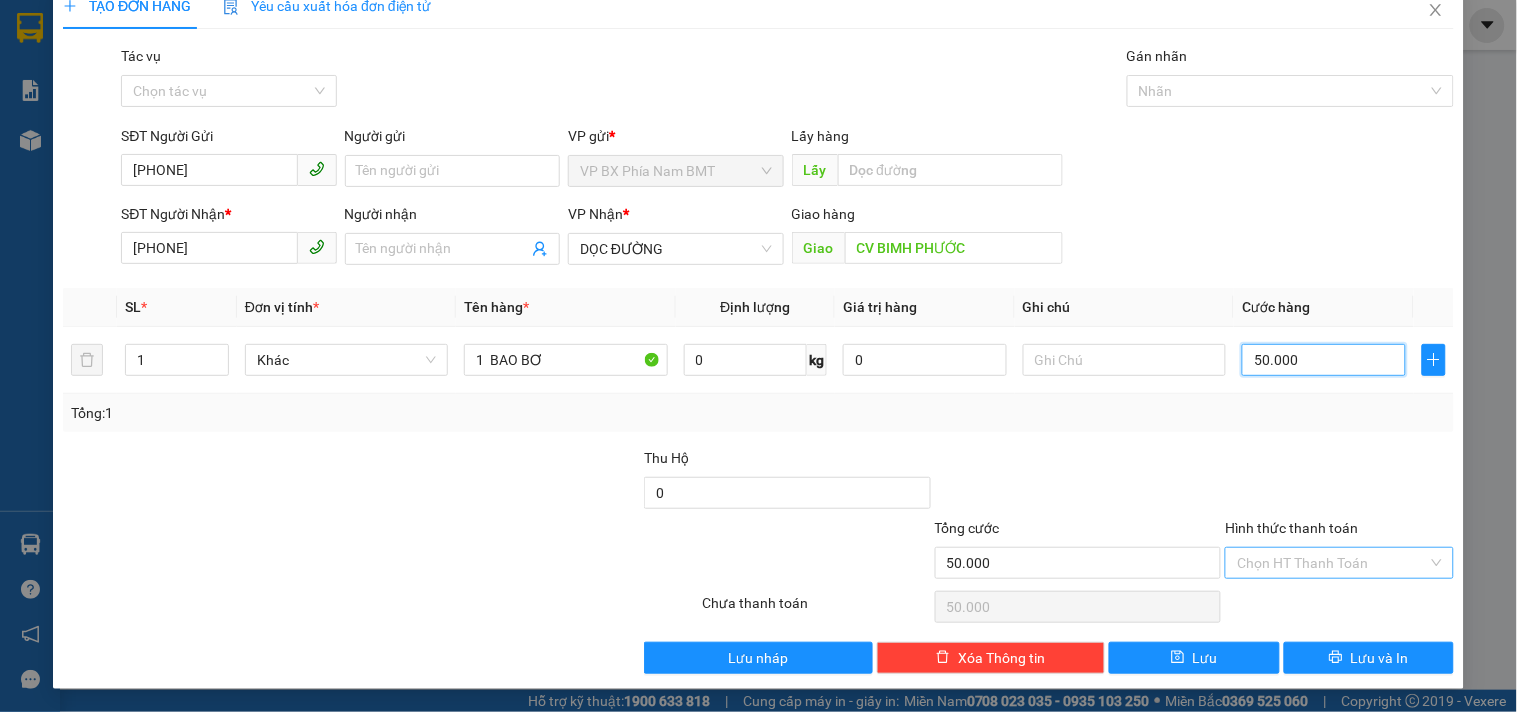 type on "50.000" 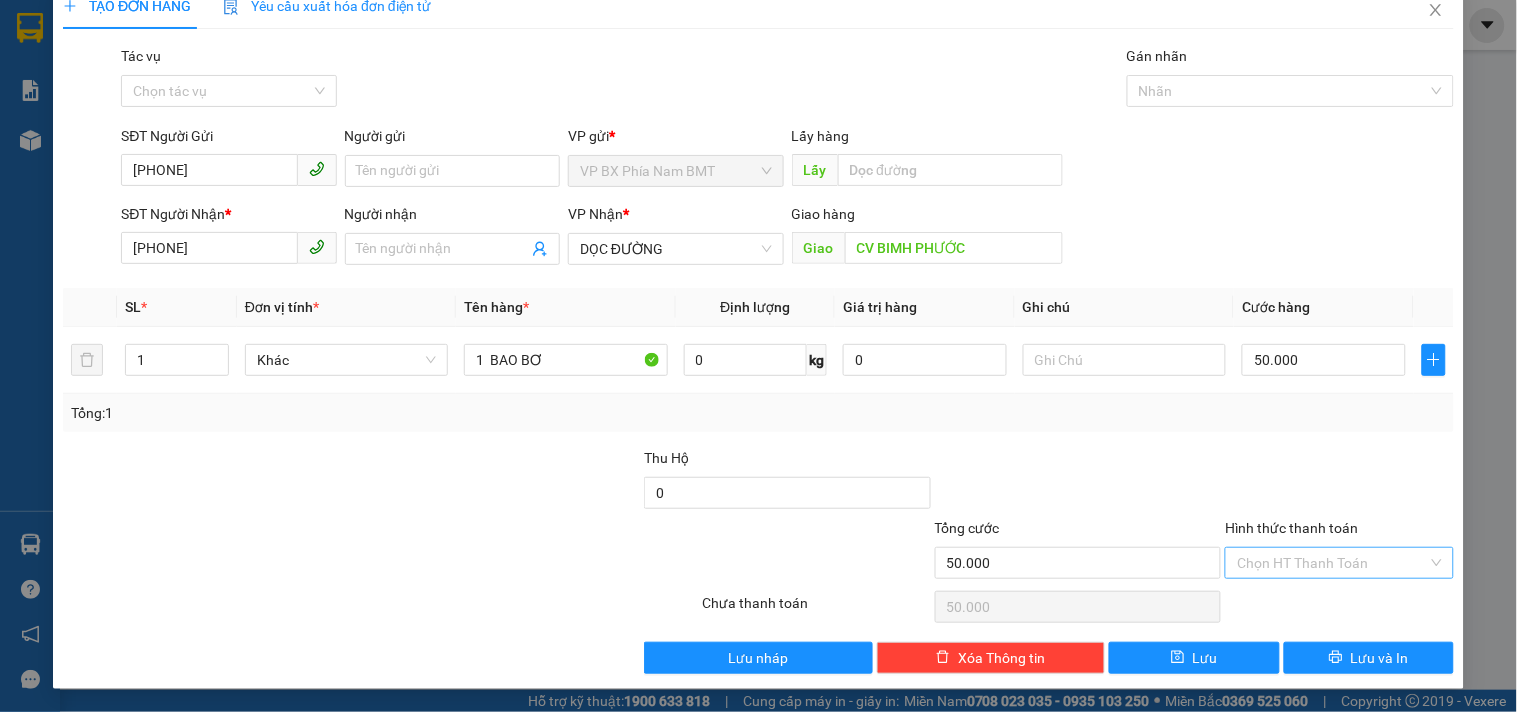 click on "Hình thức thanh toán" at bounding box center [1332, 563] 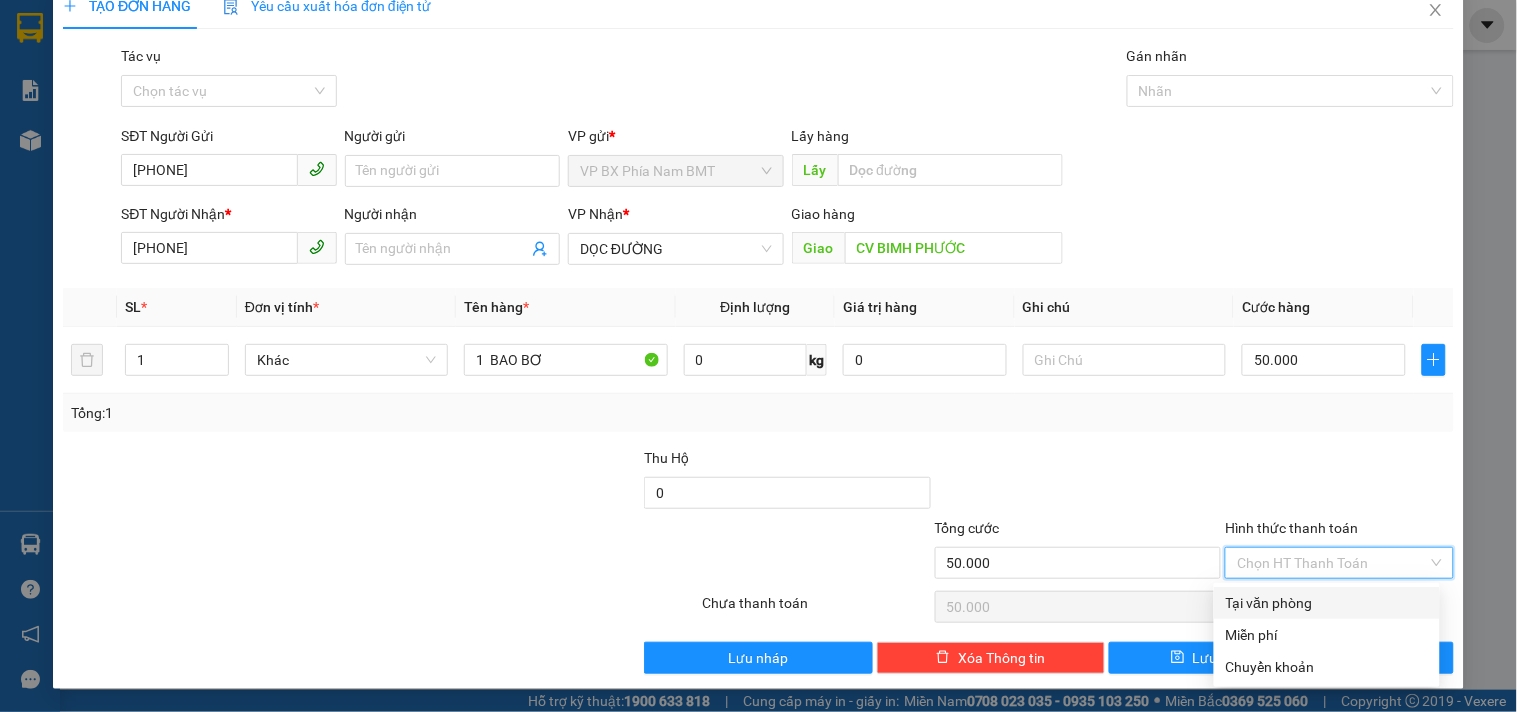 click on "Tại văn phòng" at bounding box center [1327, 603] 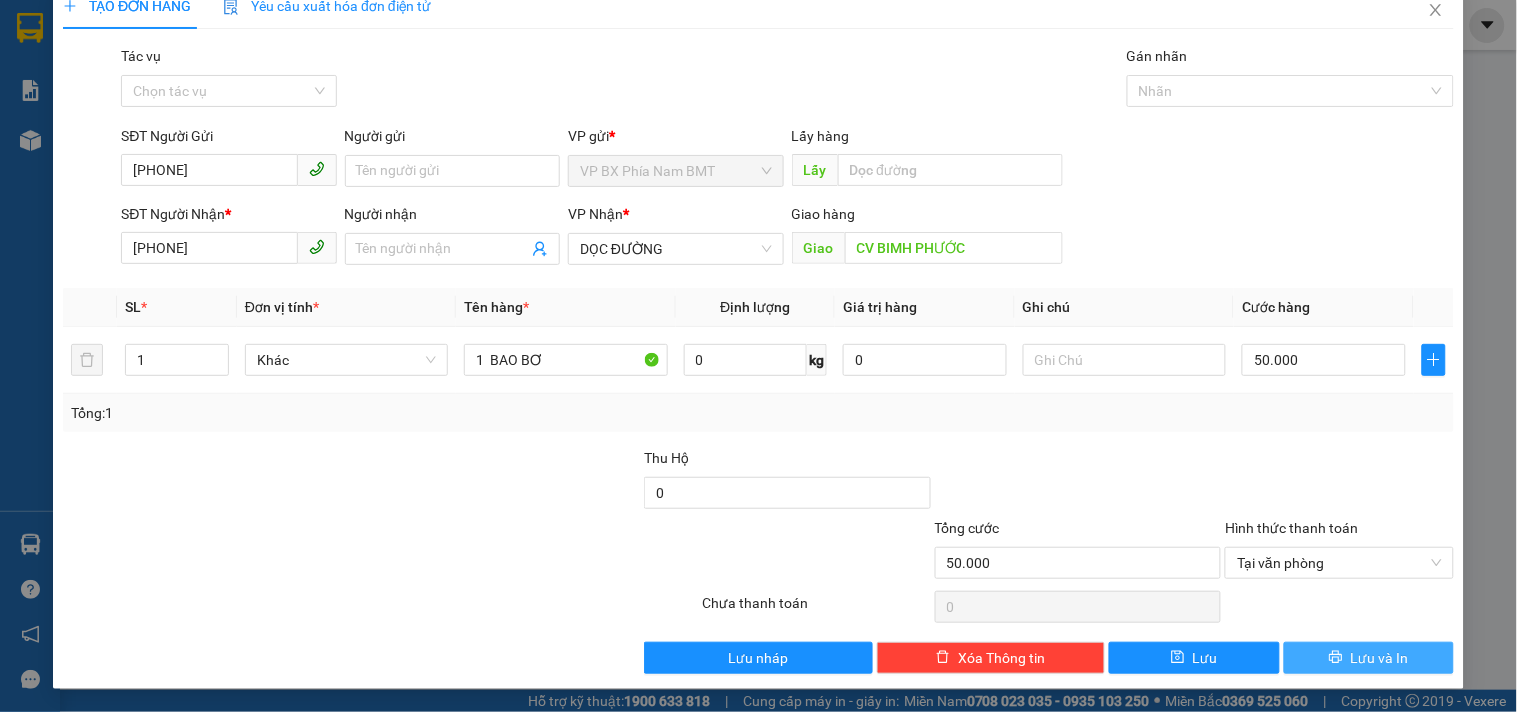 click 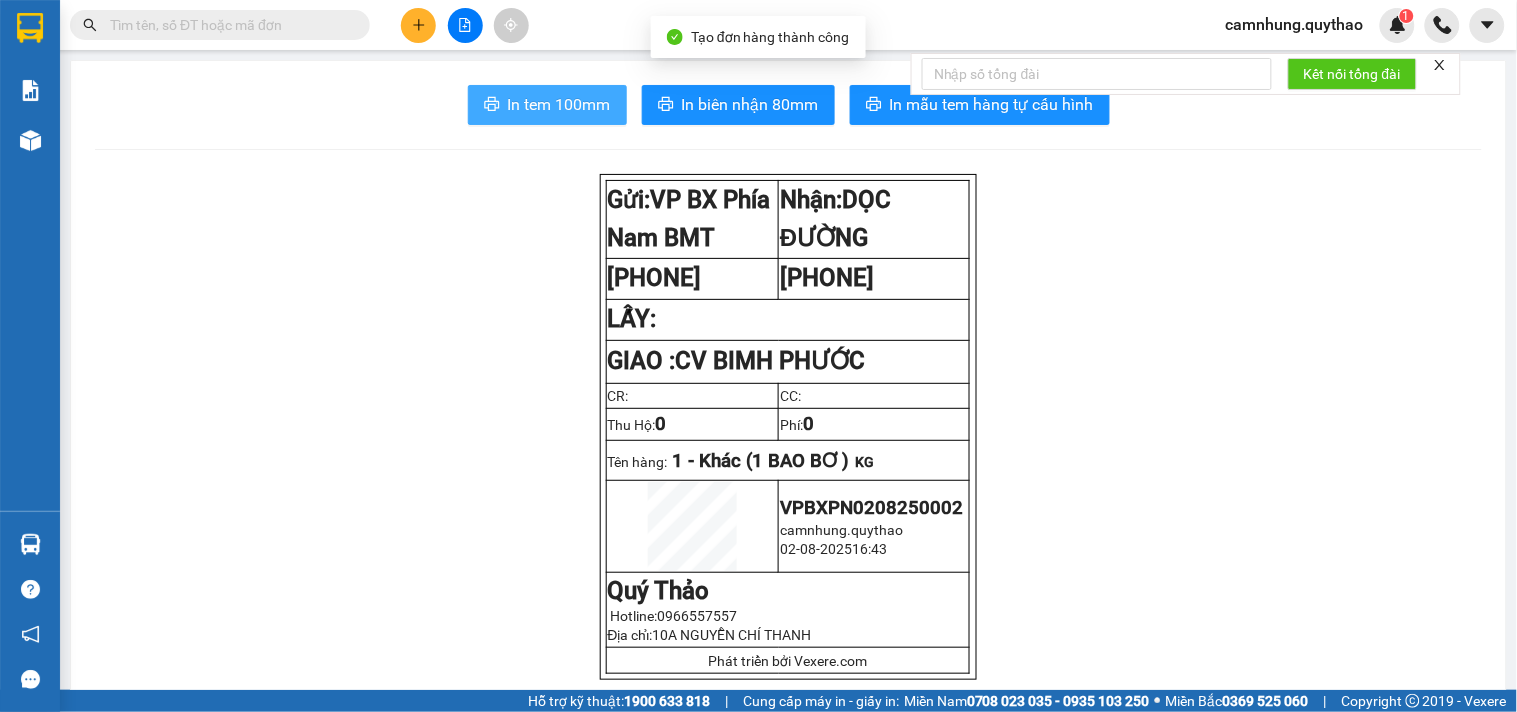 drag, startPoint x: 541, startPoint y: 101, endPoint x: 382, endPoint y: 90, distance: 159.38005 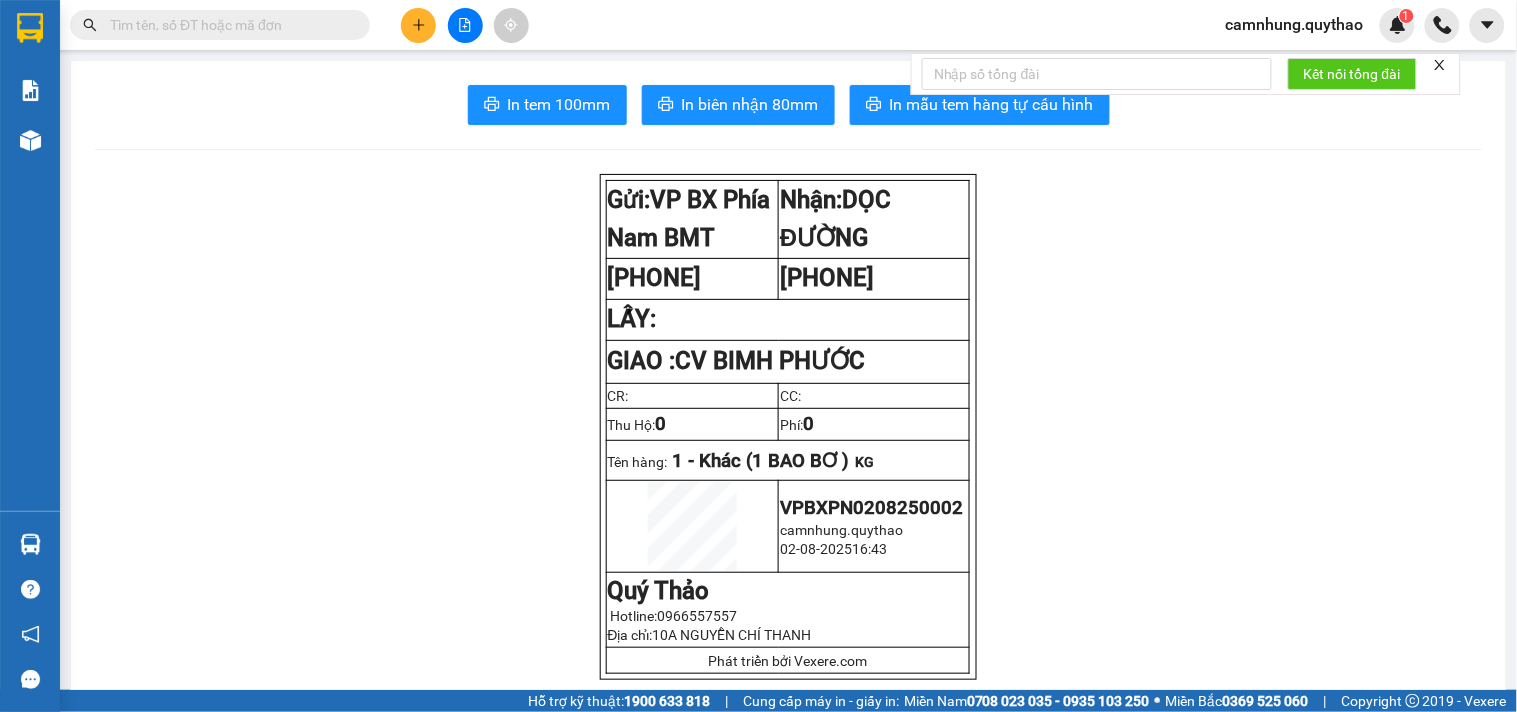 scroll, scrollTop: 116, scrollLeft: 0, axis: vertical 